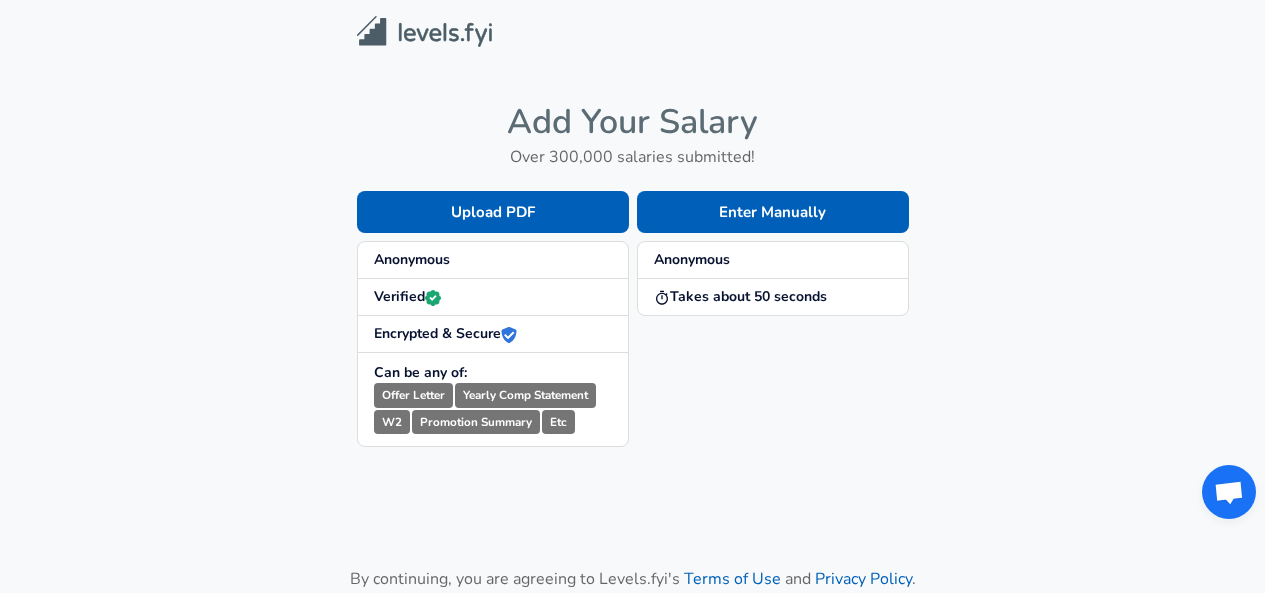 scroll, scrollTop: 0, scrollLeft: 0, axis: both 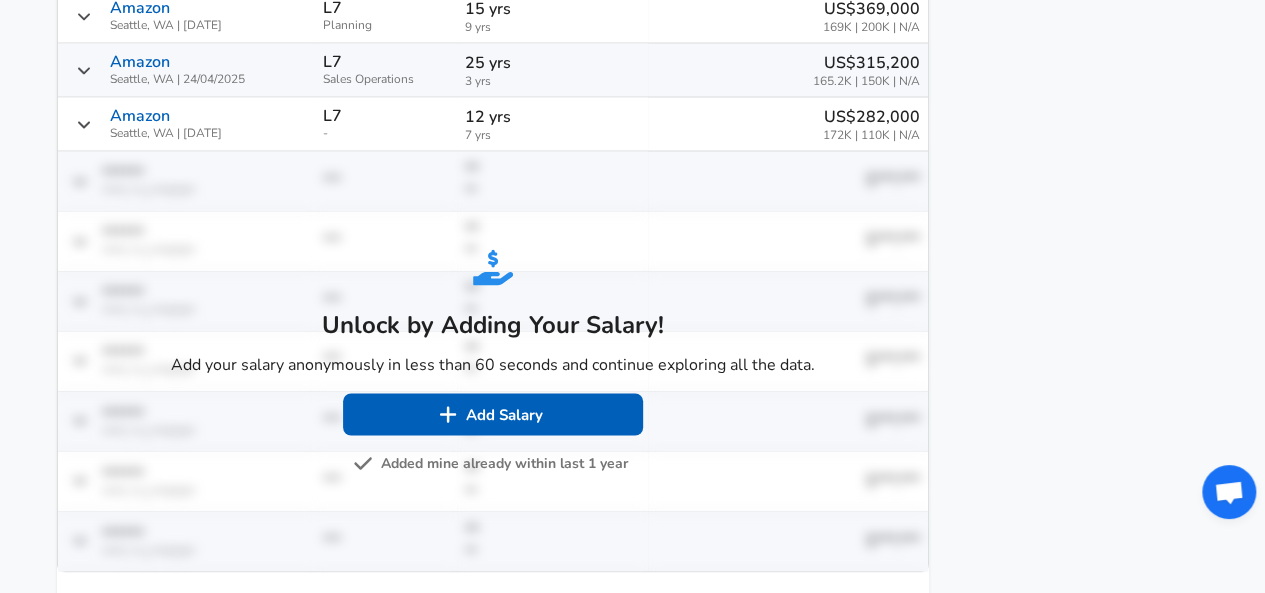 click on "Added mine already within last 1 year" at bounding box center [492, 463] 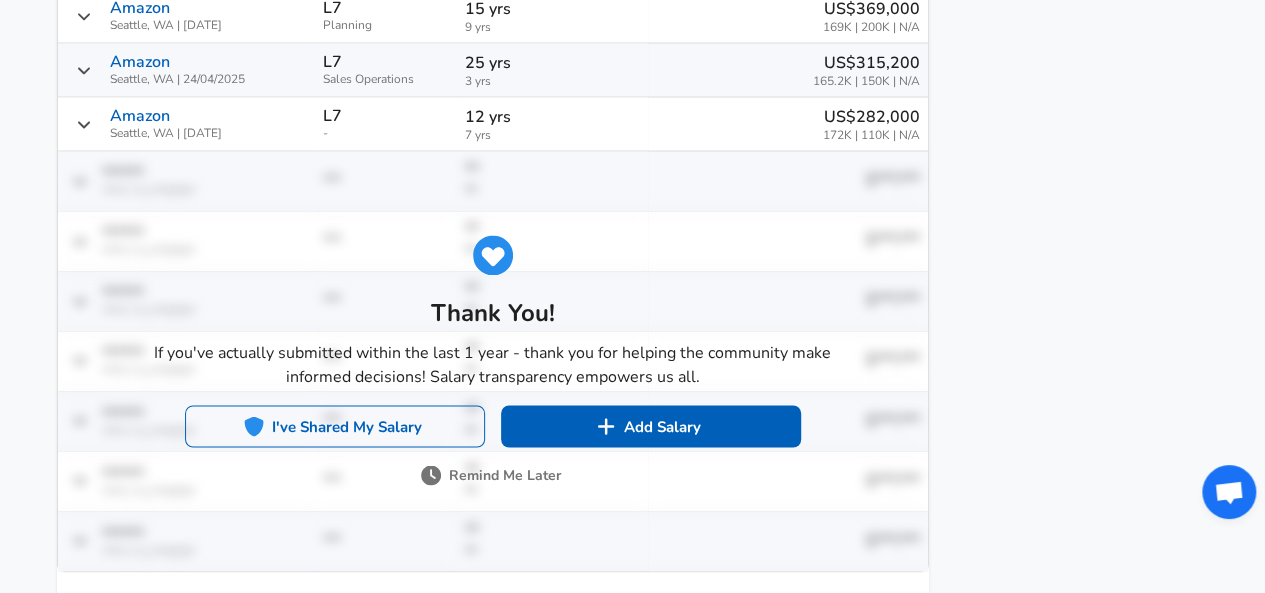 click on "I've Shared My Salary" at bounding box center (335, 426) 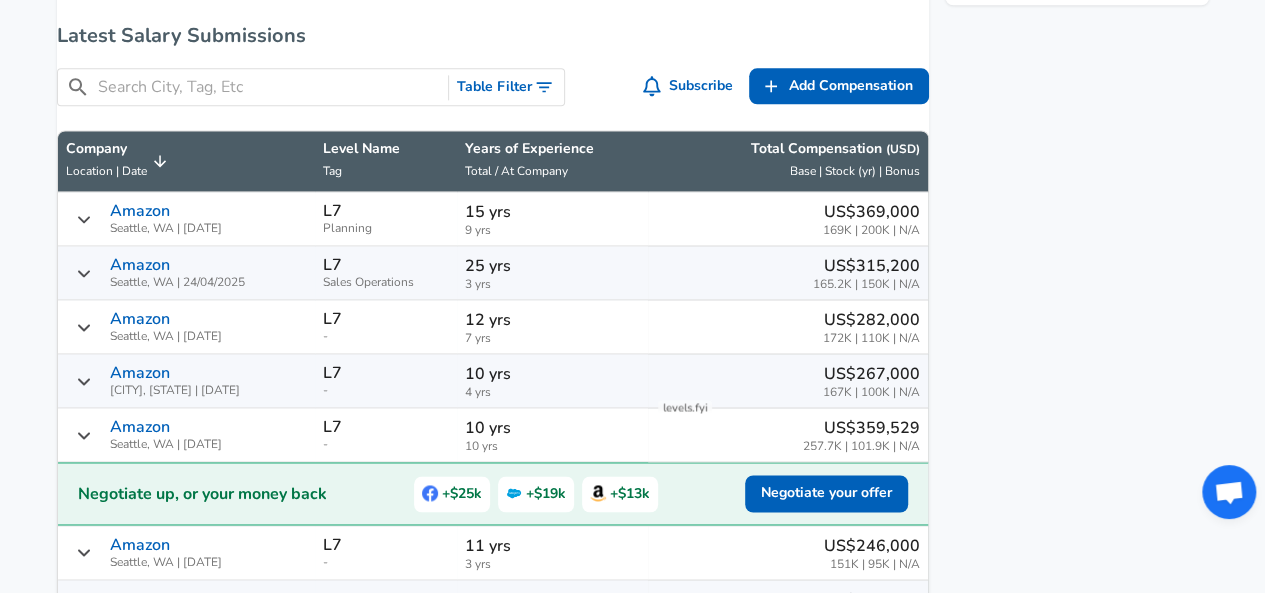 scroll, scrollTop: 1304, scrollLeft: 0, axis: vertical 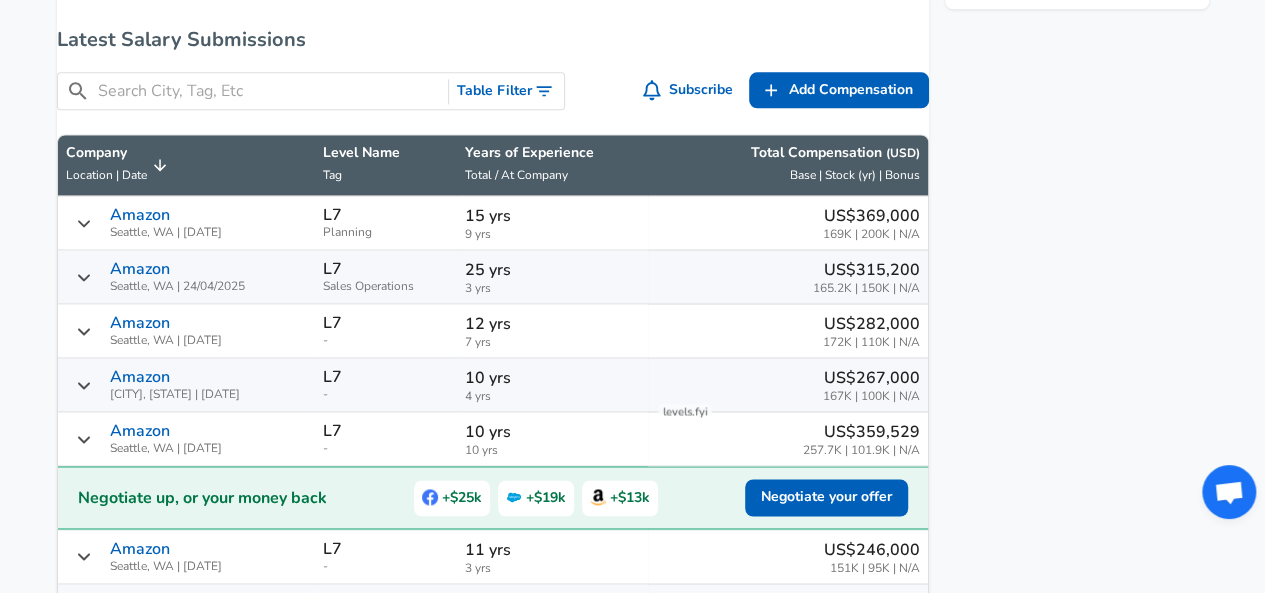 click on "Table Filter" at bounding box center [506, 91] 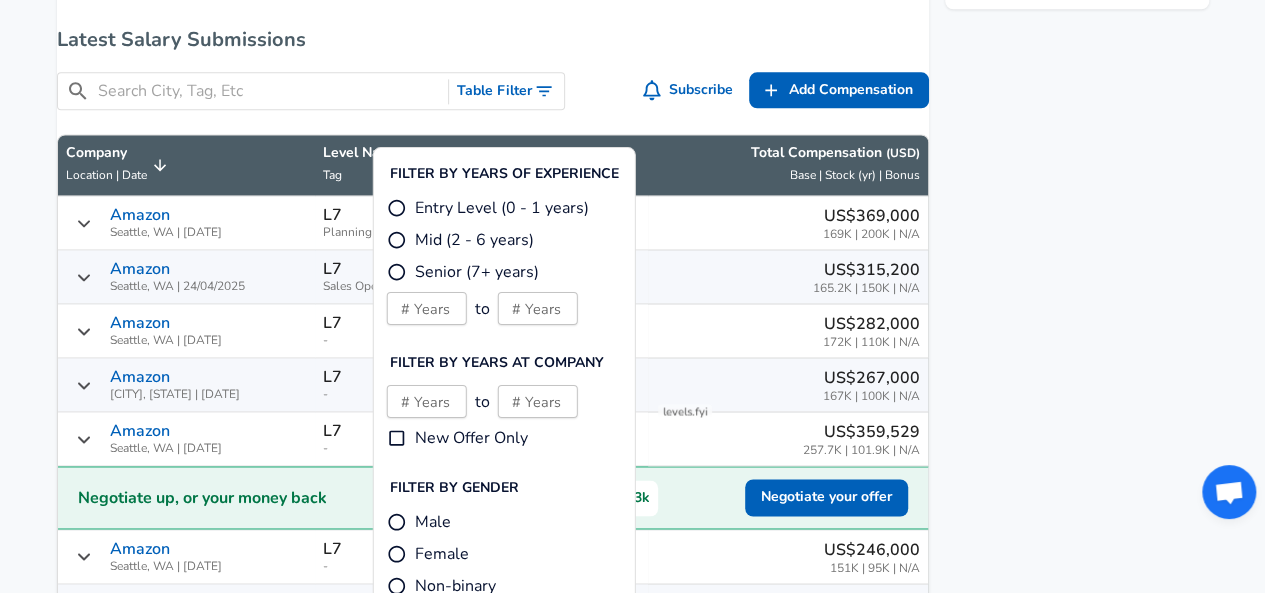 click at bounding box center (269, 91) 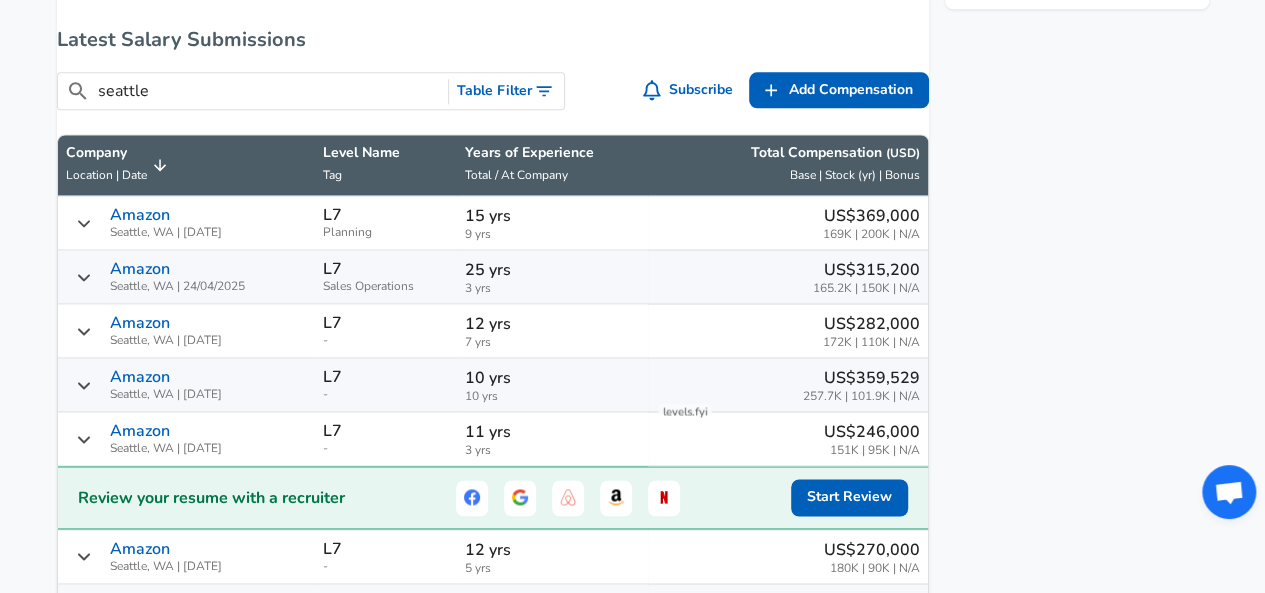 type on "seattle" 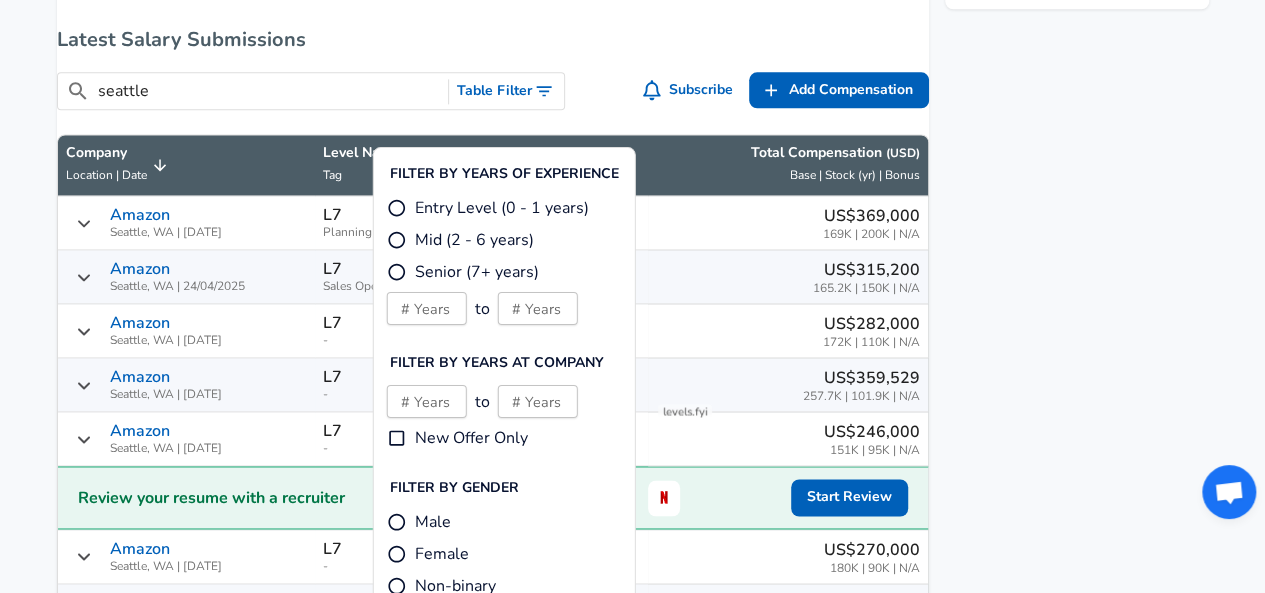 click on "Senior (7+ years)" at bounding box center (397, 272) 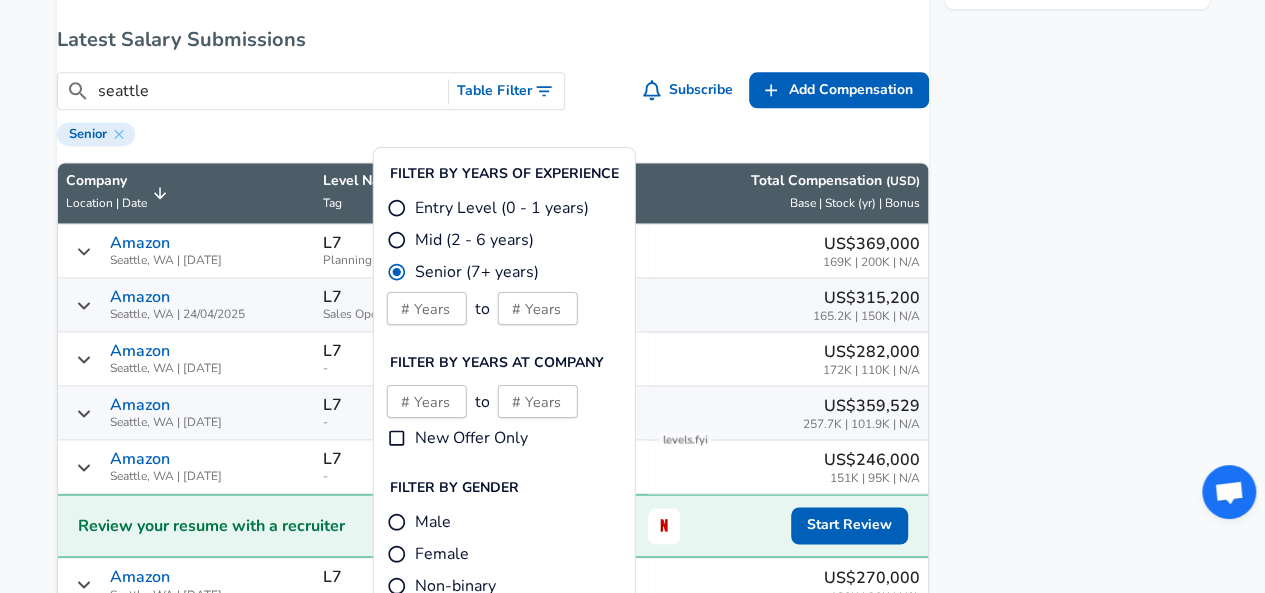 click on "# Years # Years" at bounding box center (427, 308) 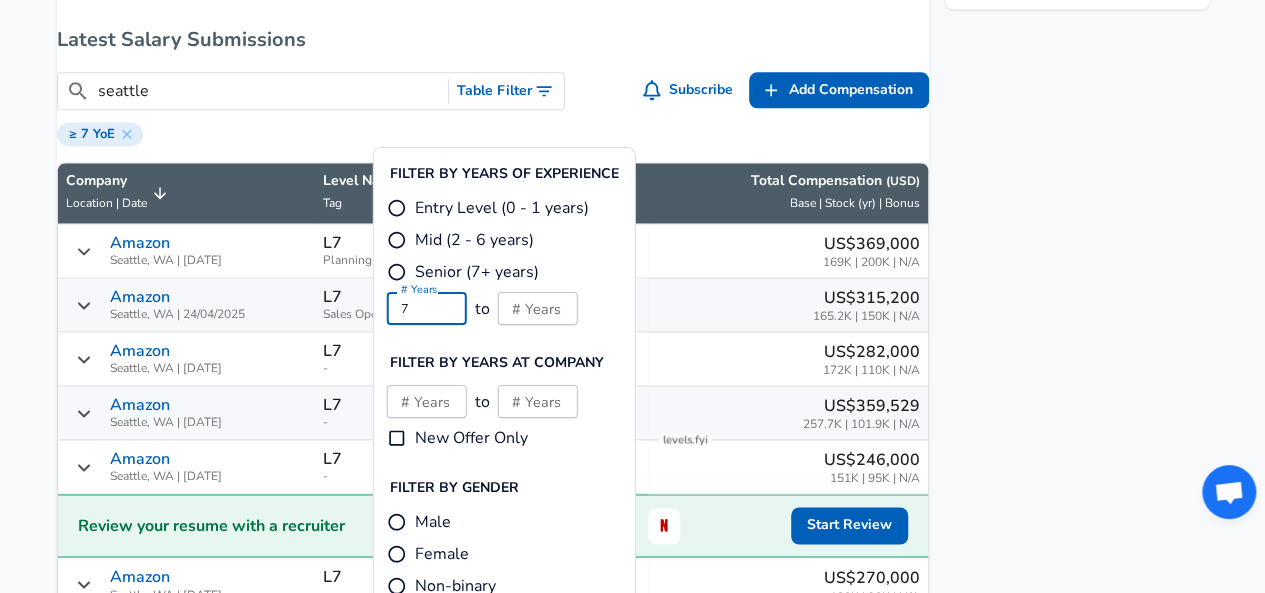 type on "7" 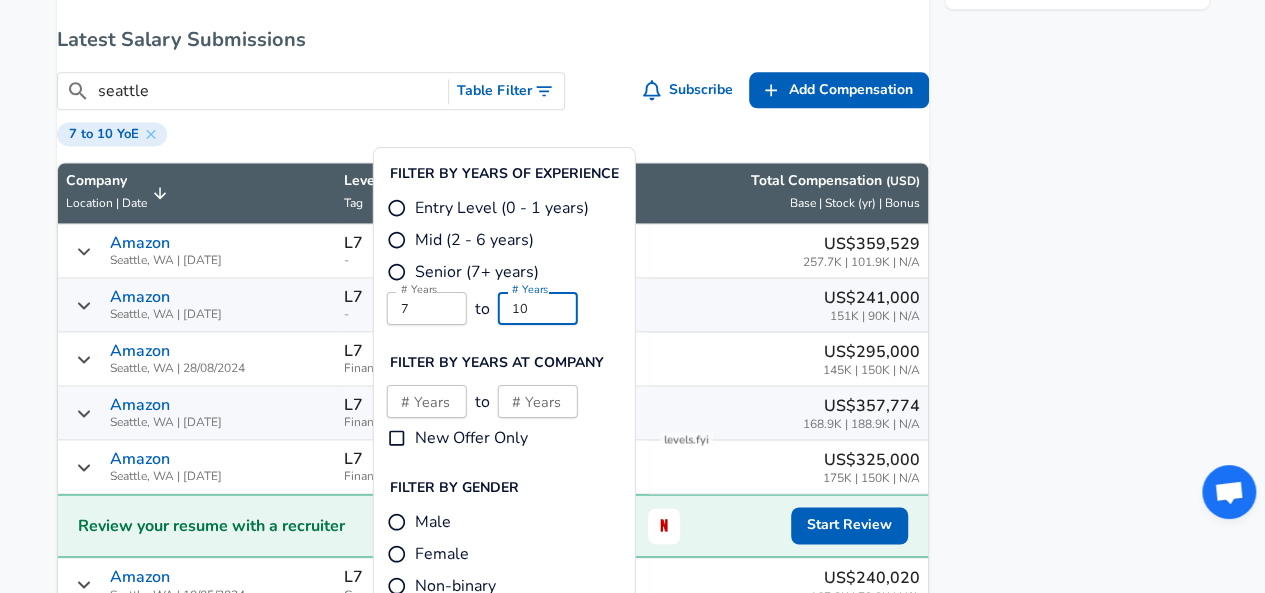 type on "10" 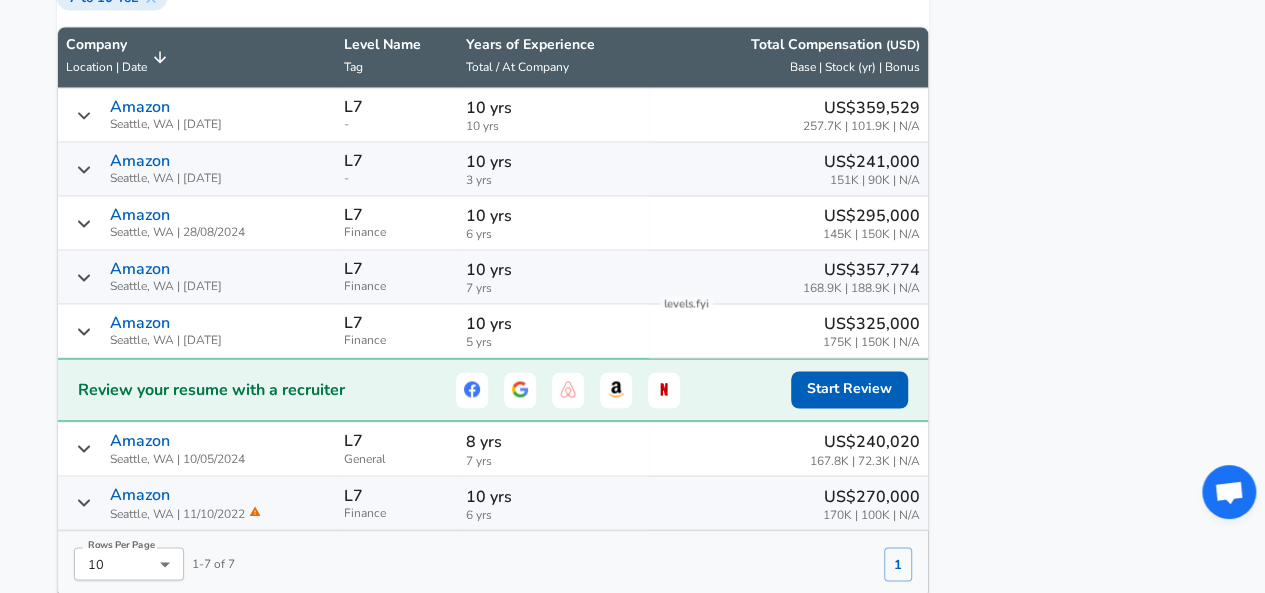 scroll, scrollTop: 1437, scrollLeft: 0, axis: vertical 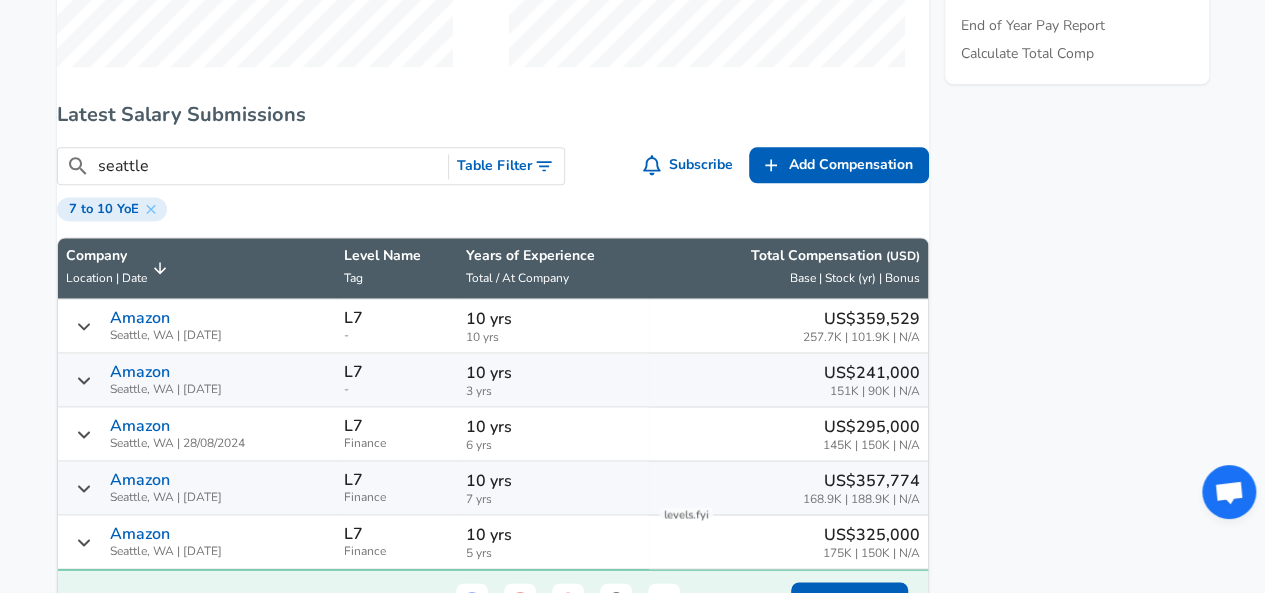 click on "Table Filter" at bounding box center (506, 166) 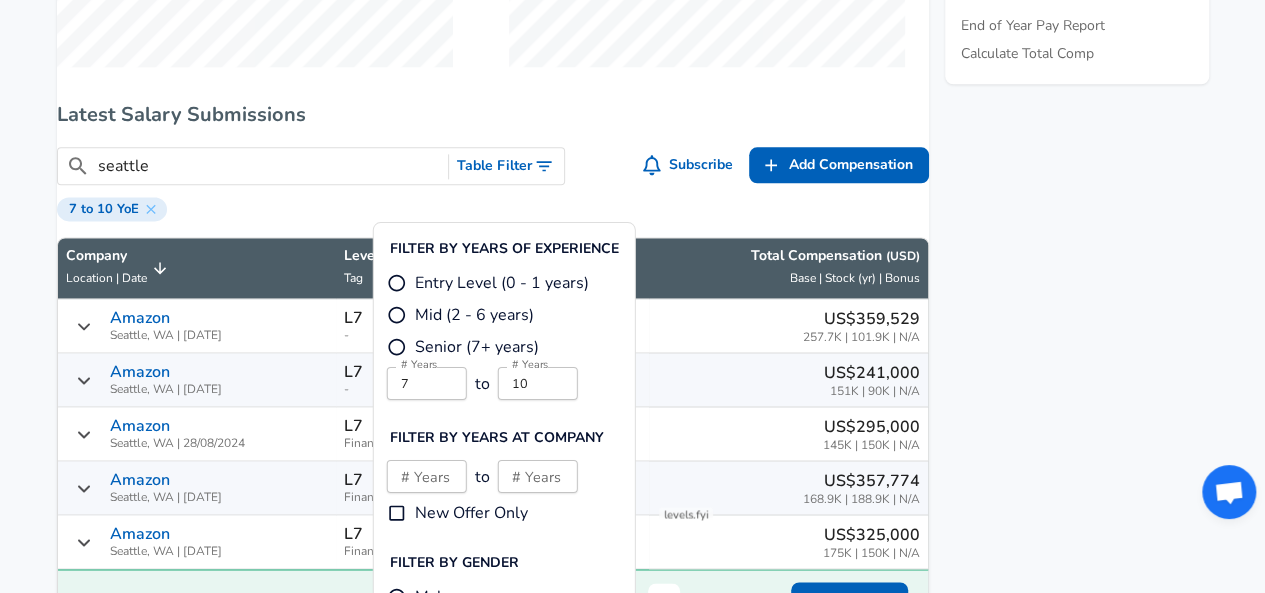 click 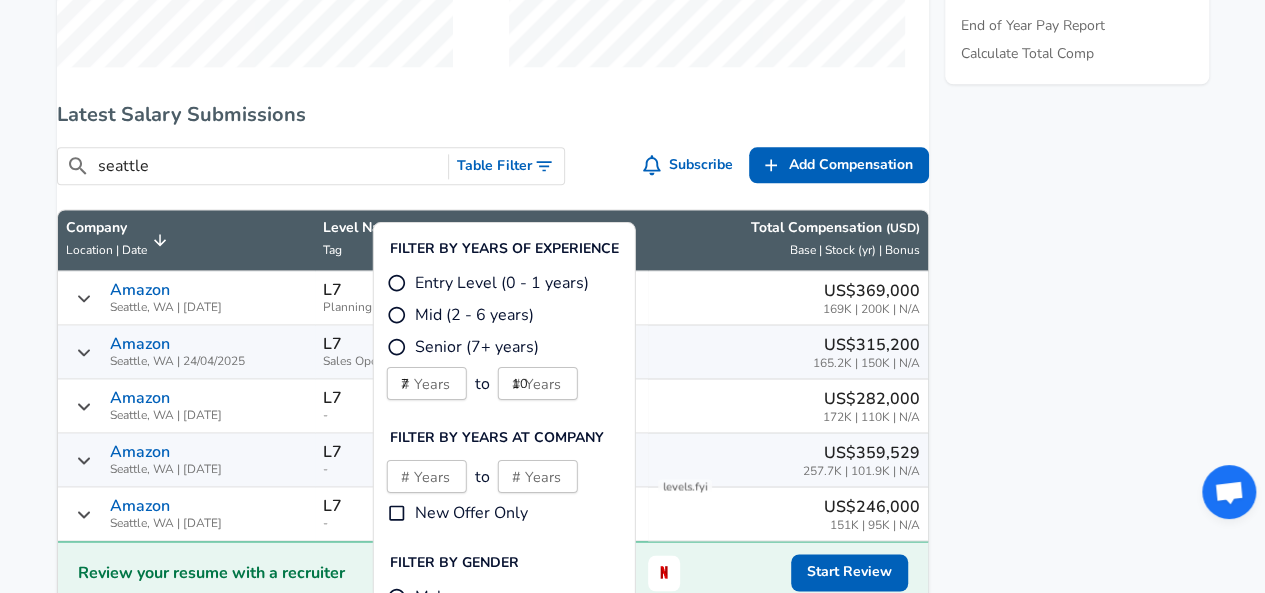 scroll, scrollTop: 1227, scrollLeft: 0, axis: vertical 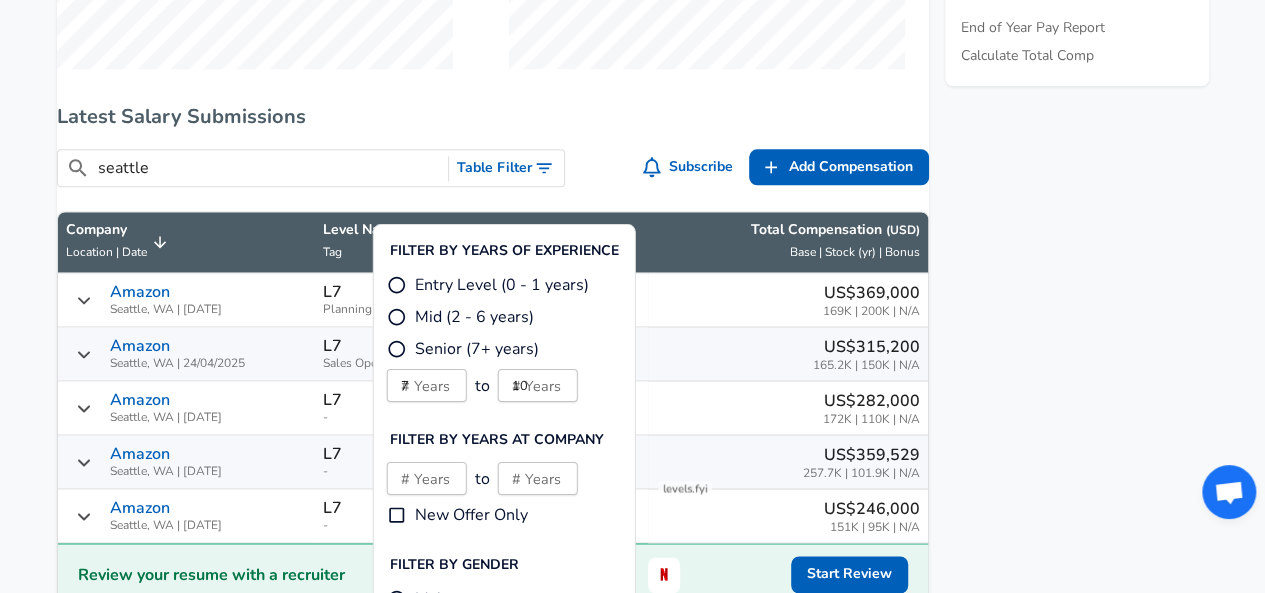click on "Senior (7+ years)" at bounding box center (477, 349) 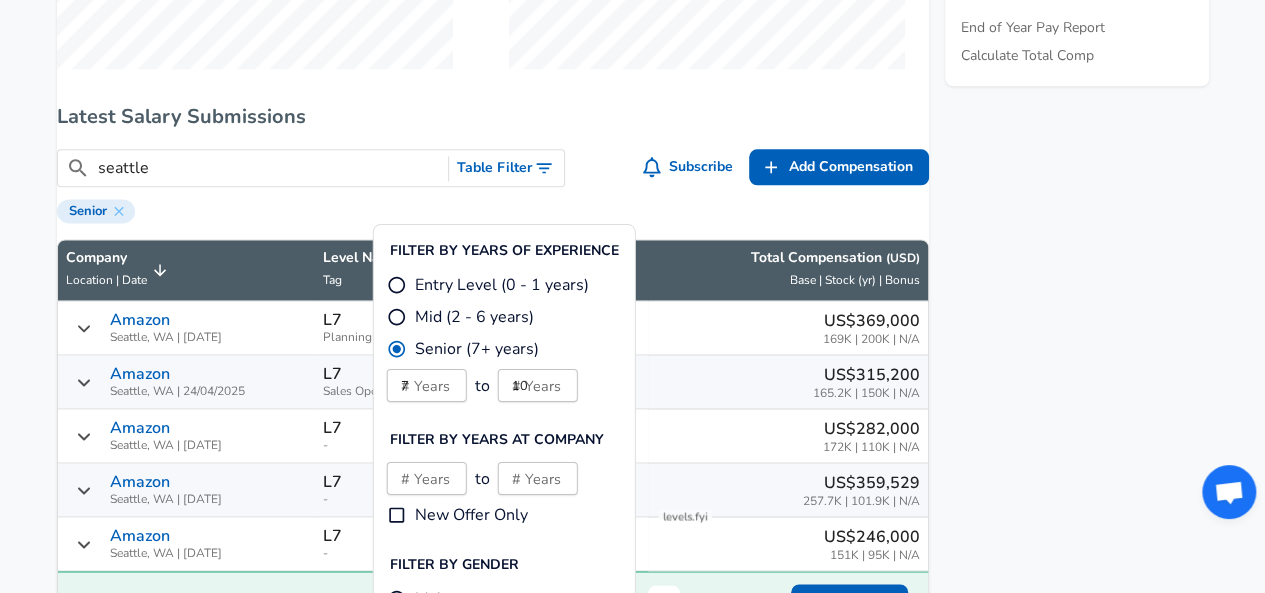 click on "Levels FYI Logo Salaries Financial Analyst L7 Financial Analyst   Level L7 - Senior Finance Manager Levels at   Amazon Compare Levels   L4 Financial Analyst L5 Senior Financial Analyst L6 Finance Manager L7 Senior Finance Manager L8 Director L9 VP L10 CFO United States Average   Annual   Total Compensation [CURRENCY][SALARY]   Base Salary [CURRENCY][SALARY] Stock Grant  ( /yr ) [CURRENCY][SALARY] Bonus [CURRENCY][SALARY] Given Amazon has an irregular vesting schedule (5%, 15%, 40%, 40%), the average total compensation is calculated by dividing the total stock grant evenly by 4. We also average out the sum of the sign on bonuses over 4 years to calculate the total bonus. [CURRENCY][SALARY] Get Paid, Not Played We've negotiated thousands of offers and regularly achieve [CURRENCY][SALARY]+ (sometimes [CURRENCY][SALARY]+) increases.  Get your salary negotiated    or your   resume reviewed    by the real experts - recruiters who do it daily. Latest Salary Submissions ​ seattle Table Filter Subscribe Add Add Comp Add Compensation Senior Company Location | Date Level Name Tag   ( USD )" at bounding box center (633, 238) 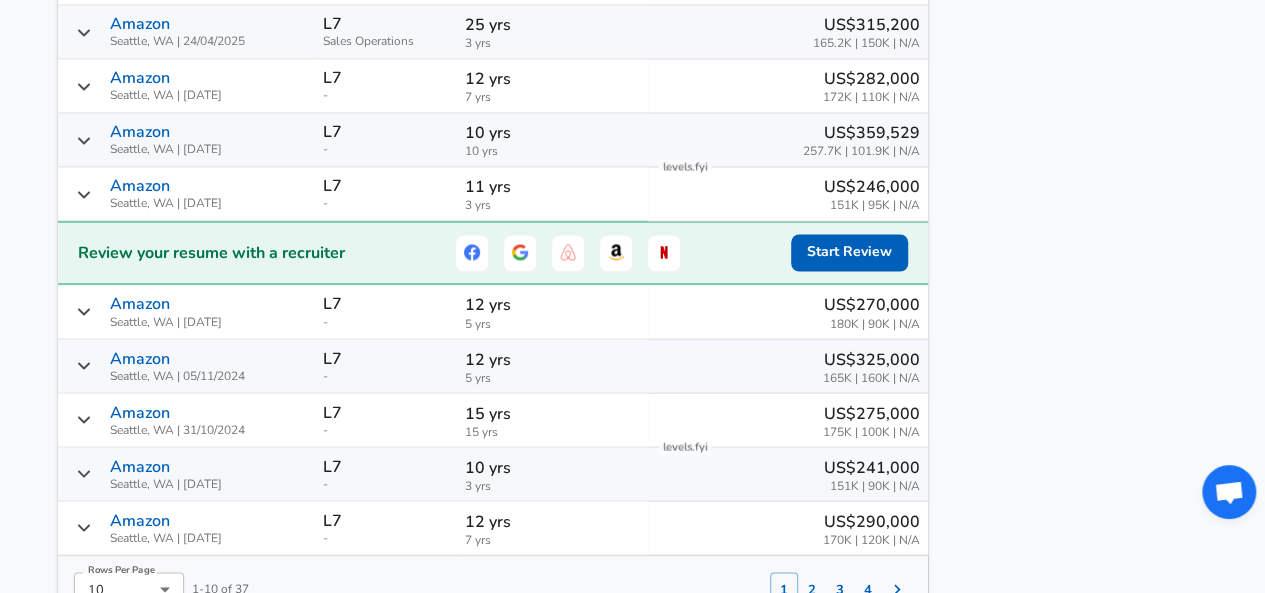 scroll, scrollTop: 1762, scrollLeft: 0, axis: vertical 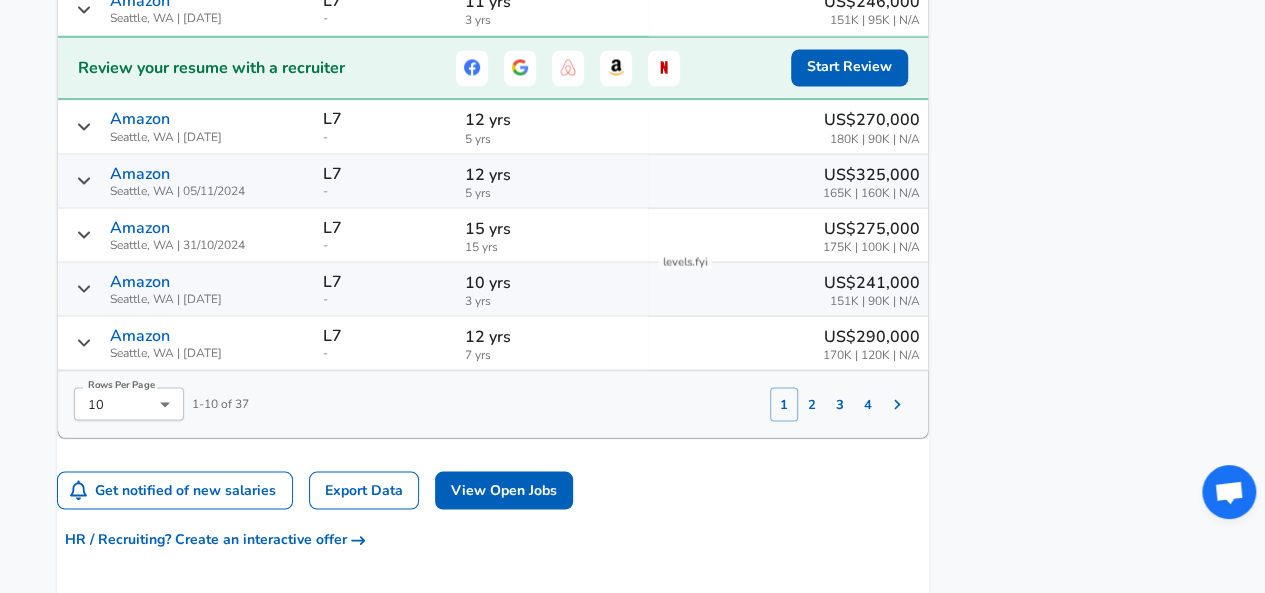 click on "2" at bounding box center [812, 404] 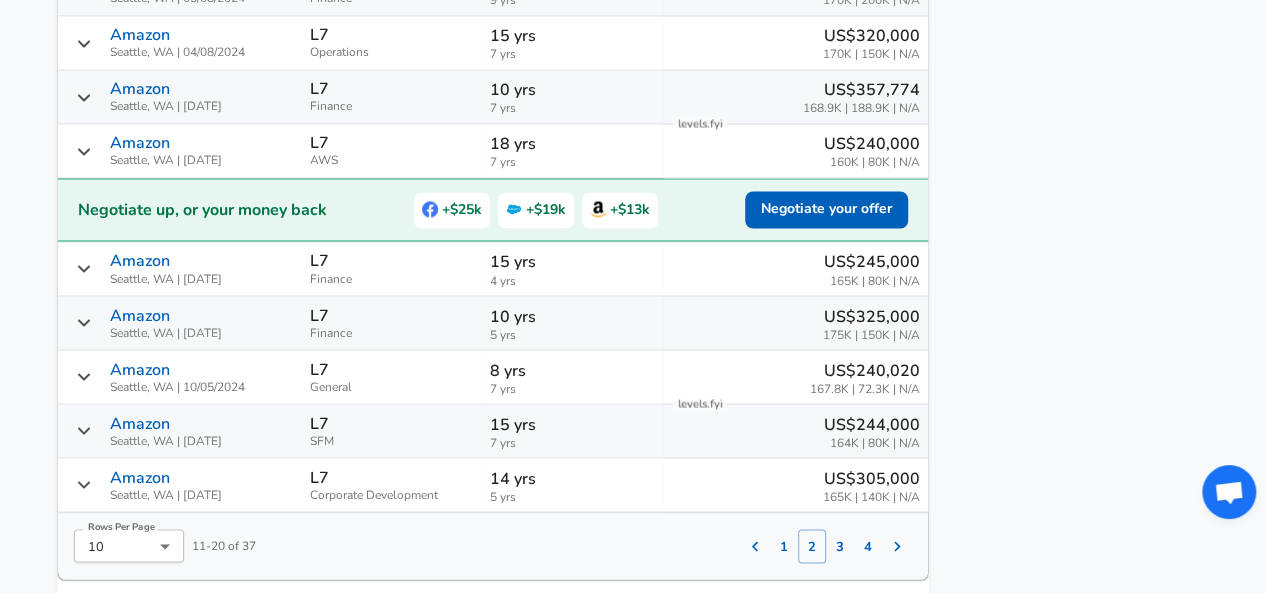 scroll, scrollTop: 1670, scrollLeft: 0, axis: vertical 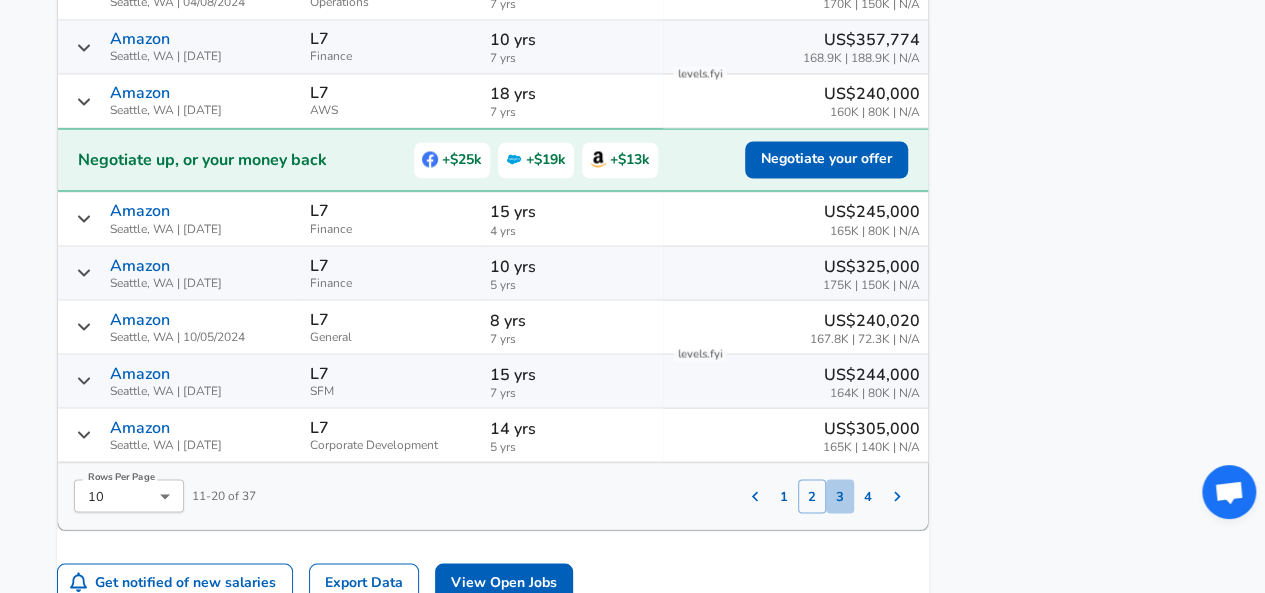 click on "3" at bounding box center [840, 496] 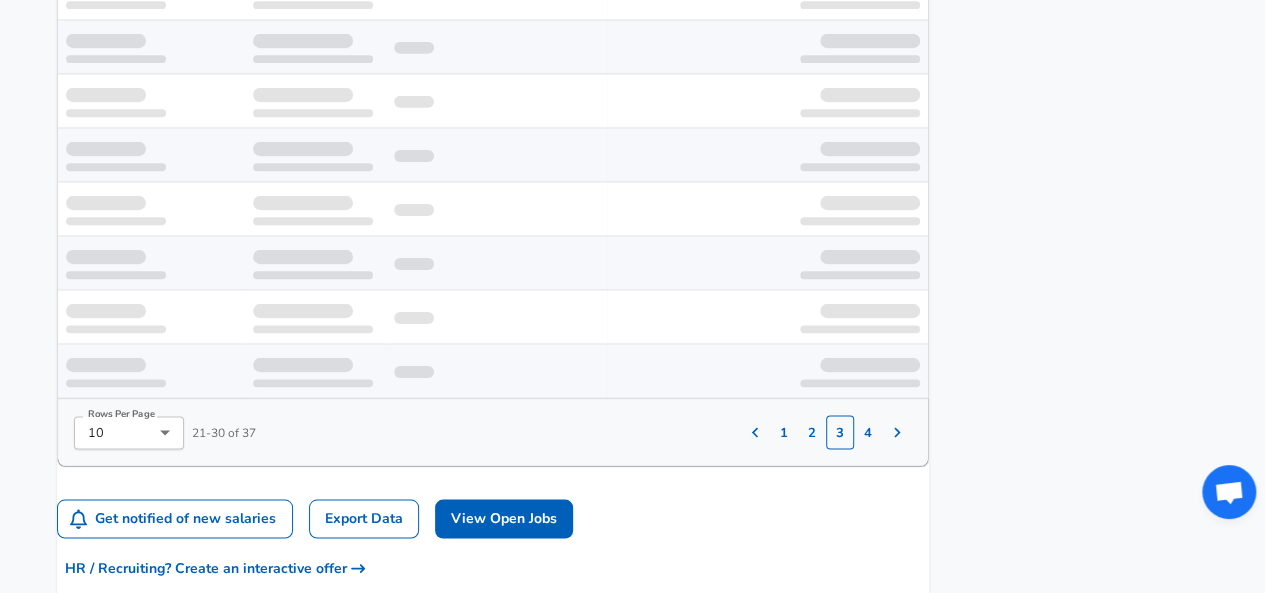 scroll, scrollTop: 1487, scrollLeft: 0, axis: vertical 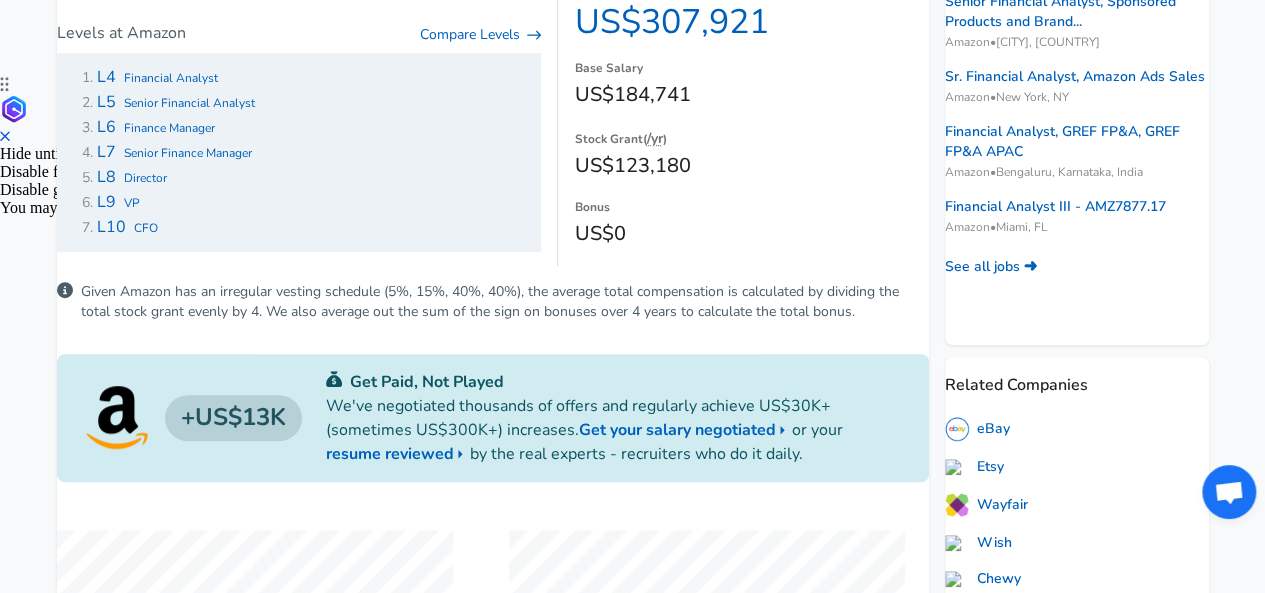 click on "Finance Manager" at bounding box center [169, 128] 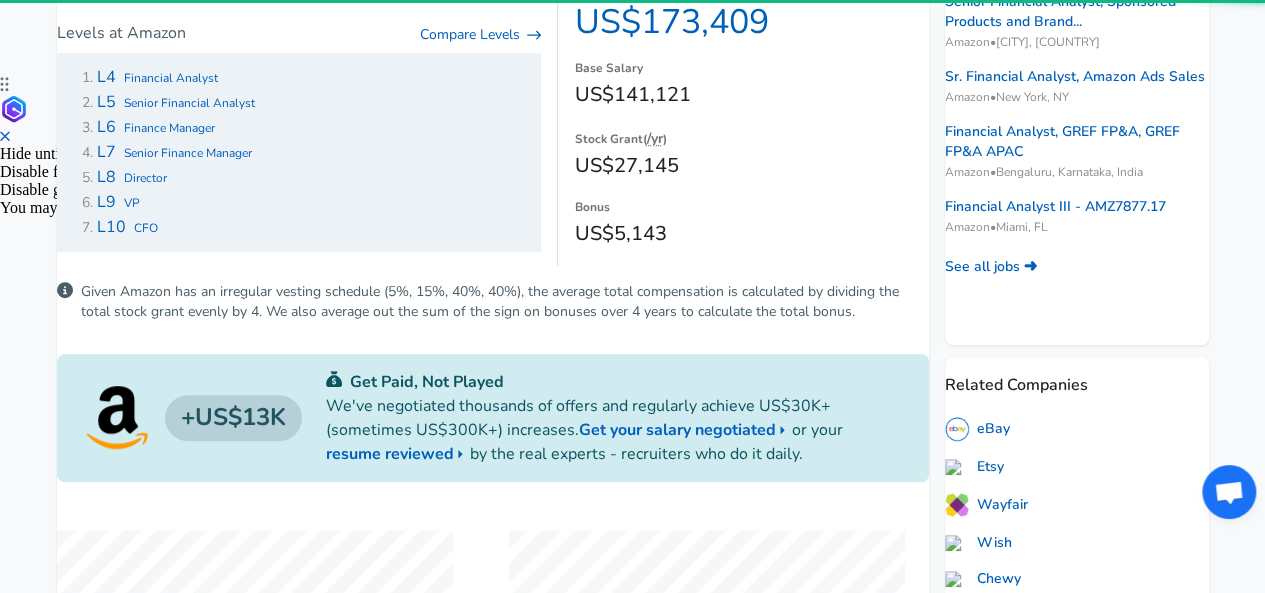 scroll, scrollTop: 0, scrollLeft: 0, axis: both 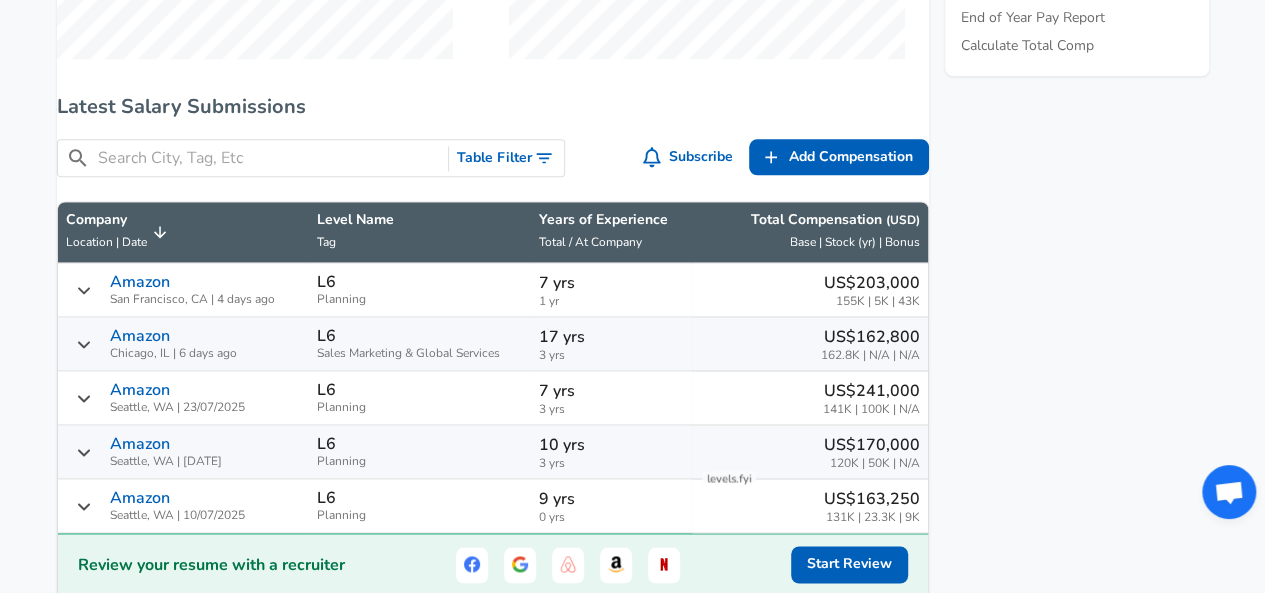 click on "​ Table Filter" at bounding box center (311, 158) 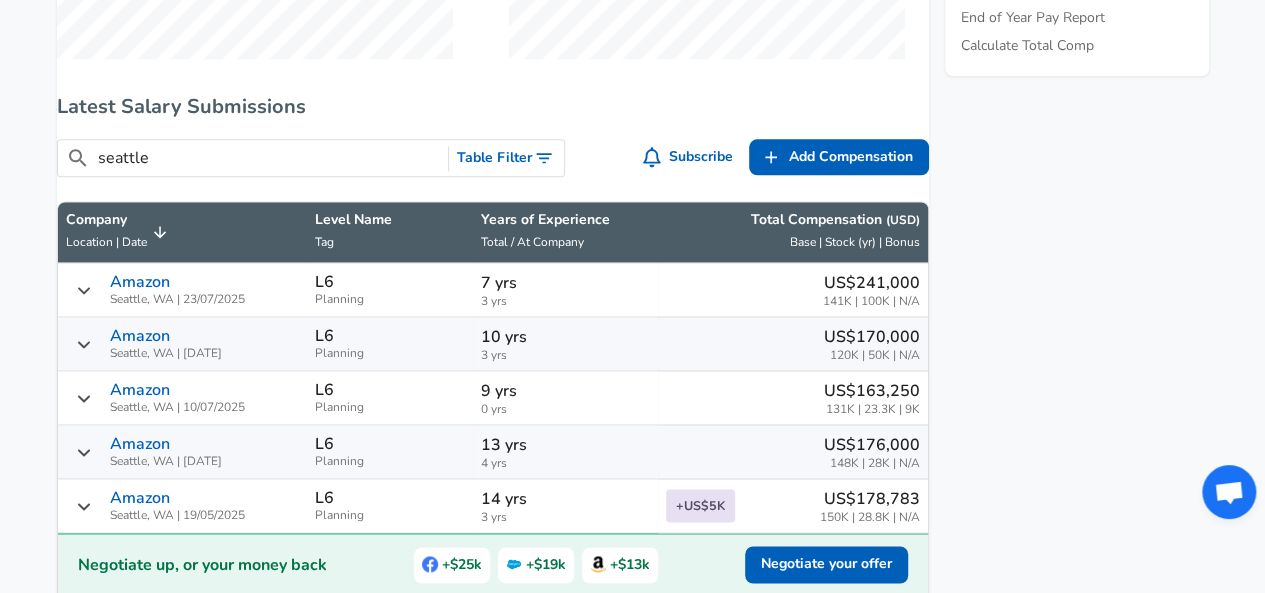 type on "seattle" 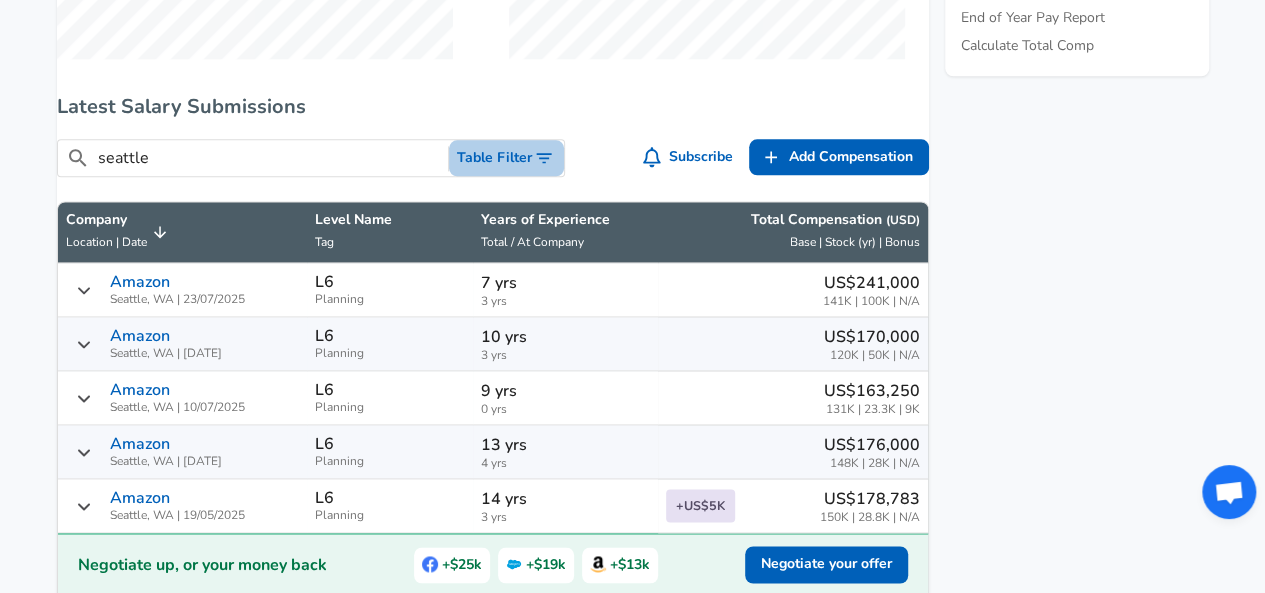 click 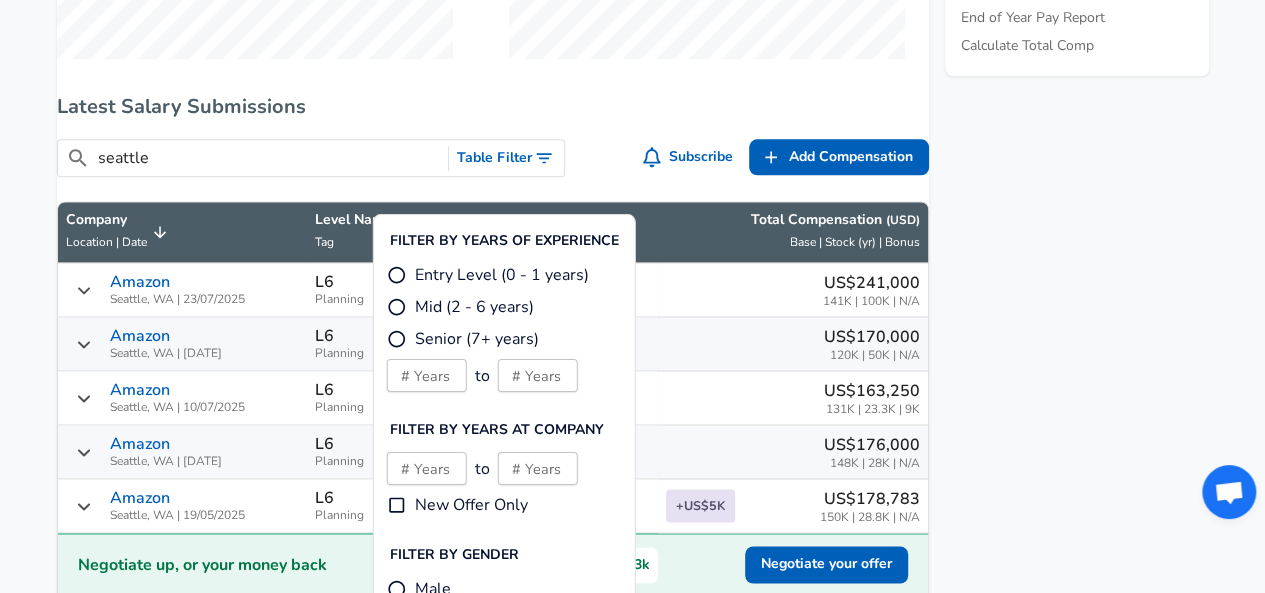 click on "Senior (7+ years)" at bounding box center (477, 339) 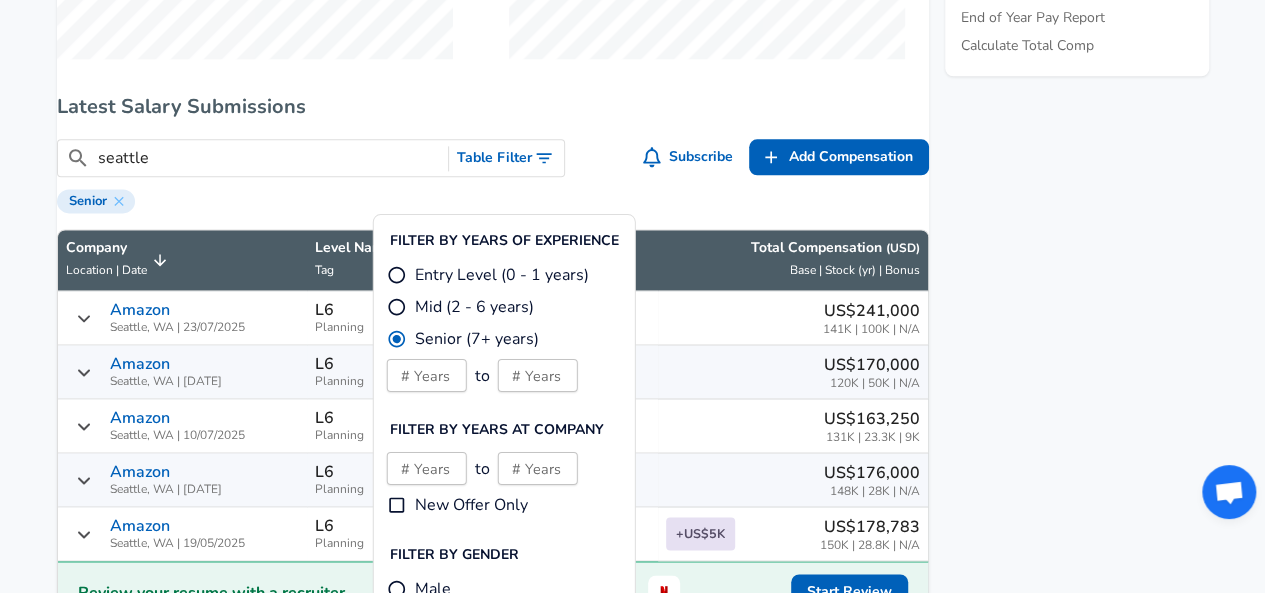click on "Senior Financial Analyst, FInD Amazon  •  [CITY], [COUNTRY], [COUNTRY]   Senior Financial Analyst, Sponsored Products and Brand... Amazon  •  [CITY], [COUNTRY]   Sr. Financial Analyst, Amazon Ads Sales Amazon  •  [CITY], [STATE]   Financial Analyst, GREF FP&A, GREF FP&A APAC Amazon  •  [CITY], [STATE], [COUNTRY]   Financial Analyst III - AMZ7877.17 Amazon  •  [CITY], [STATE]   See all jobs ➜ Related Companies eBay Etsy Wayfair Wish Chewy See all companies ➜ Other Resources End of Year Pay Report Calculate Total Comp" at bounding box center [1069, 228] 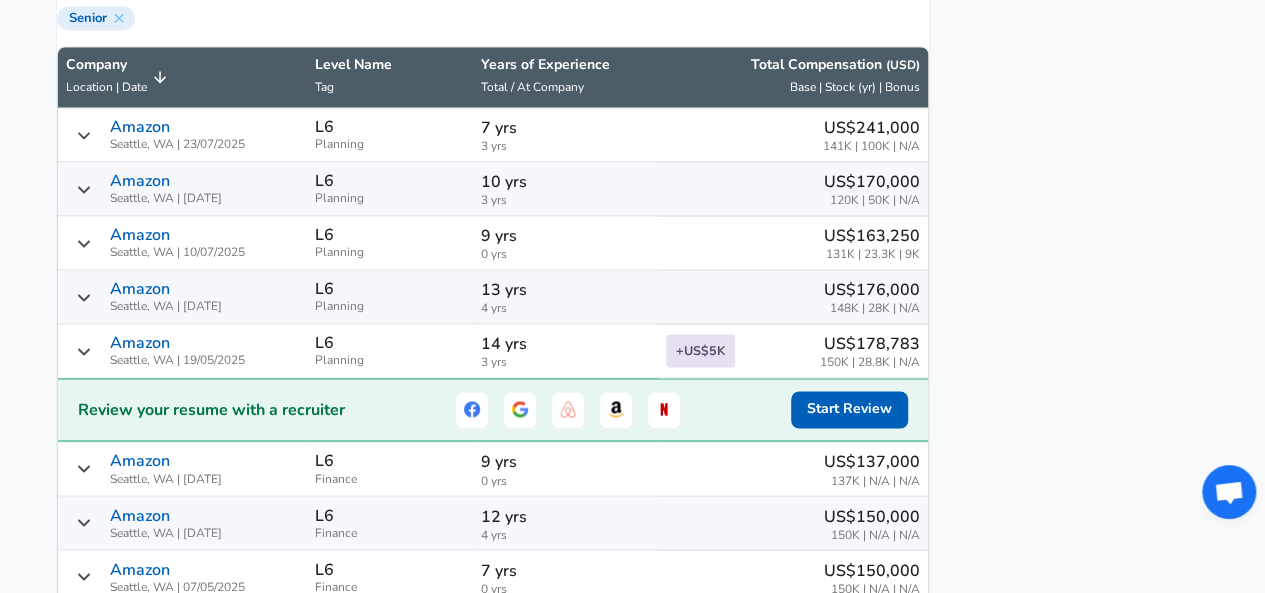scroll, scrollTop: 1428, scrollLeft: 0, axis: vertical 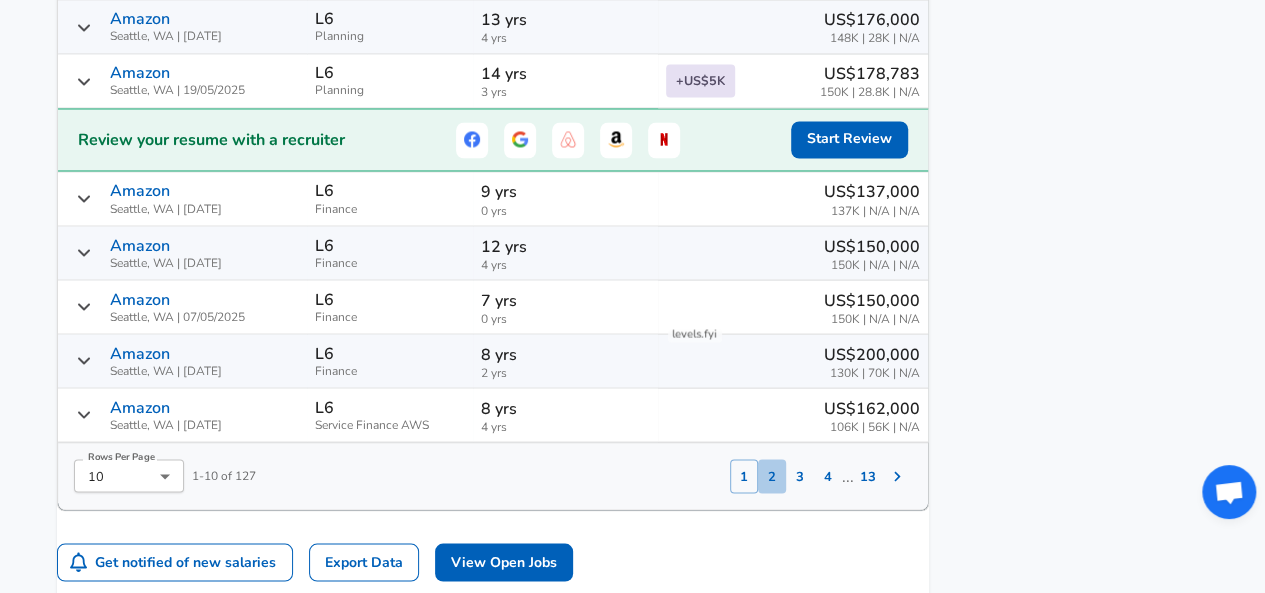 click on "2" at bounding box center [772, 476] 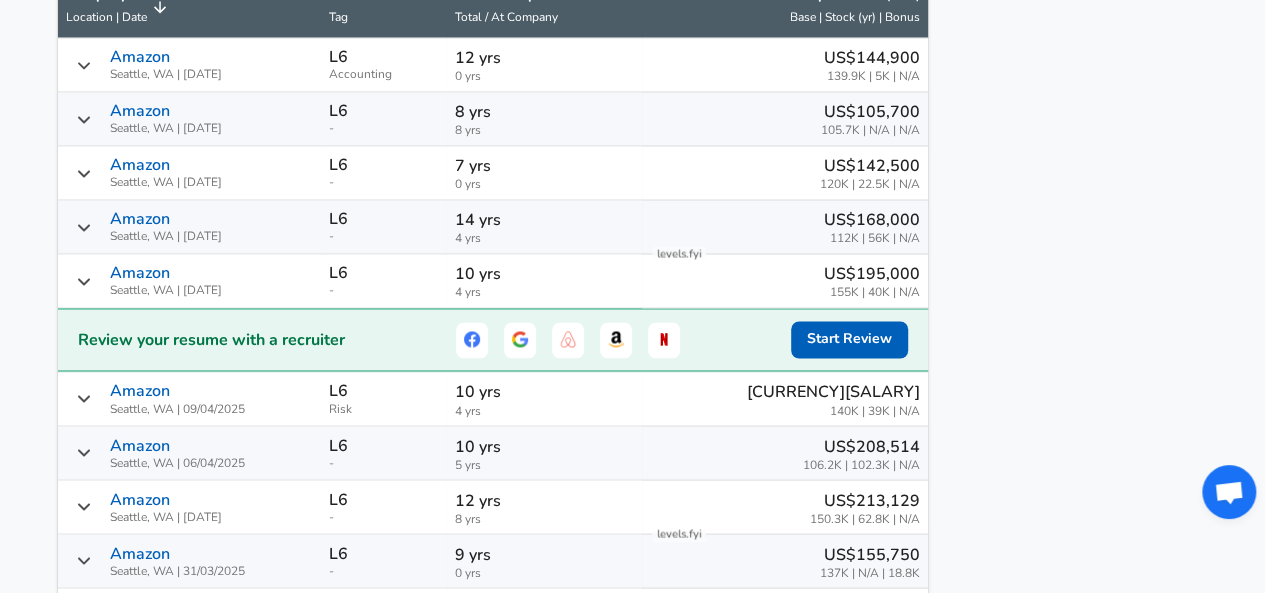 scroll, scrollTop: 1487, scrollLeft: 0, axis: vertical 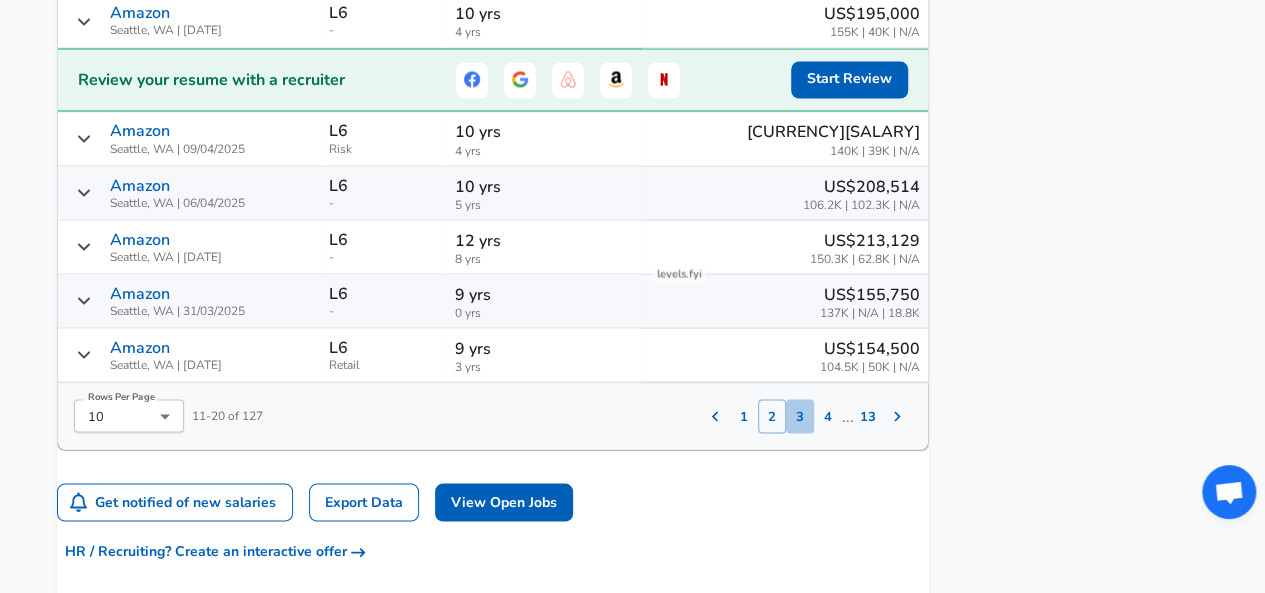 click on "3" at bounding box center (800, 416) 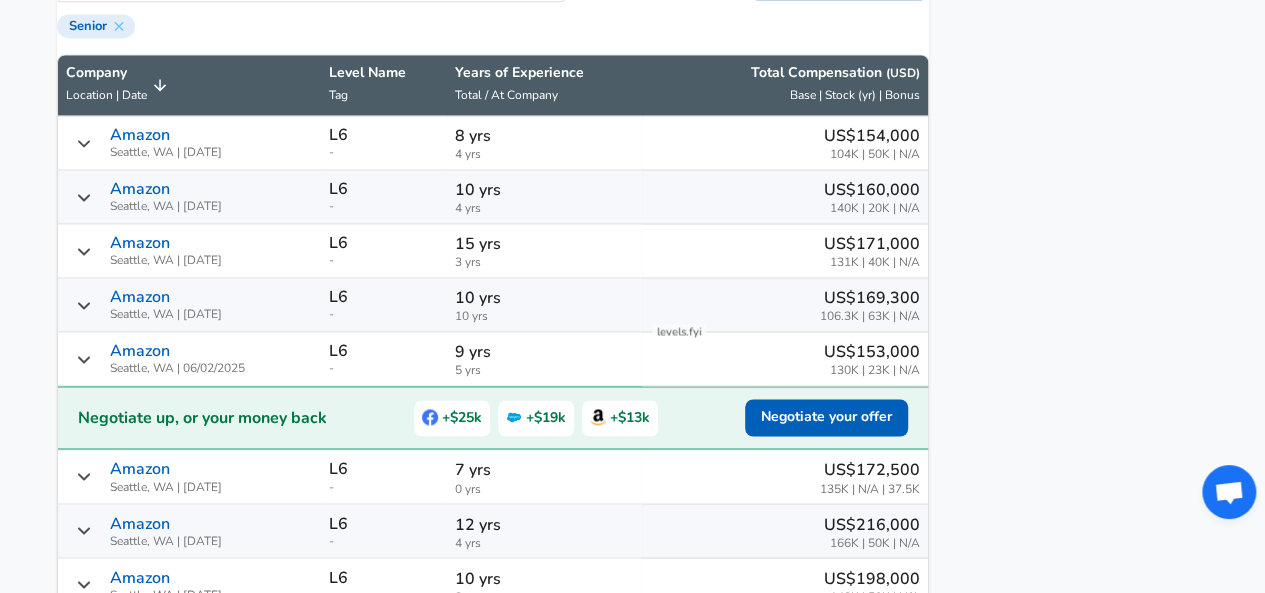 scroll, scrollTop: 1424, scrollLeft: 0, axis: vertical 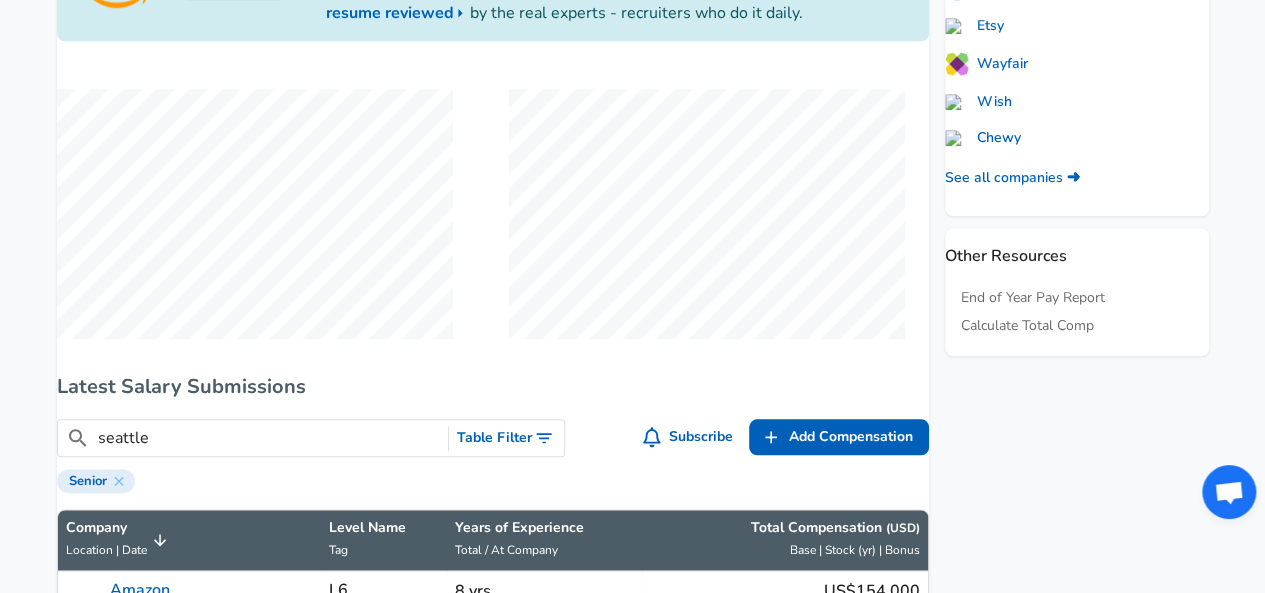 drag, startPoint x: 184, startPoint y: 475, endPoint x: 66, endPoint y: 461, distance: 118.82761 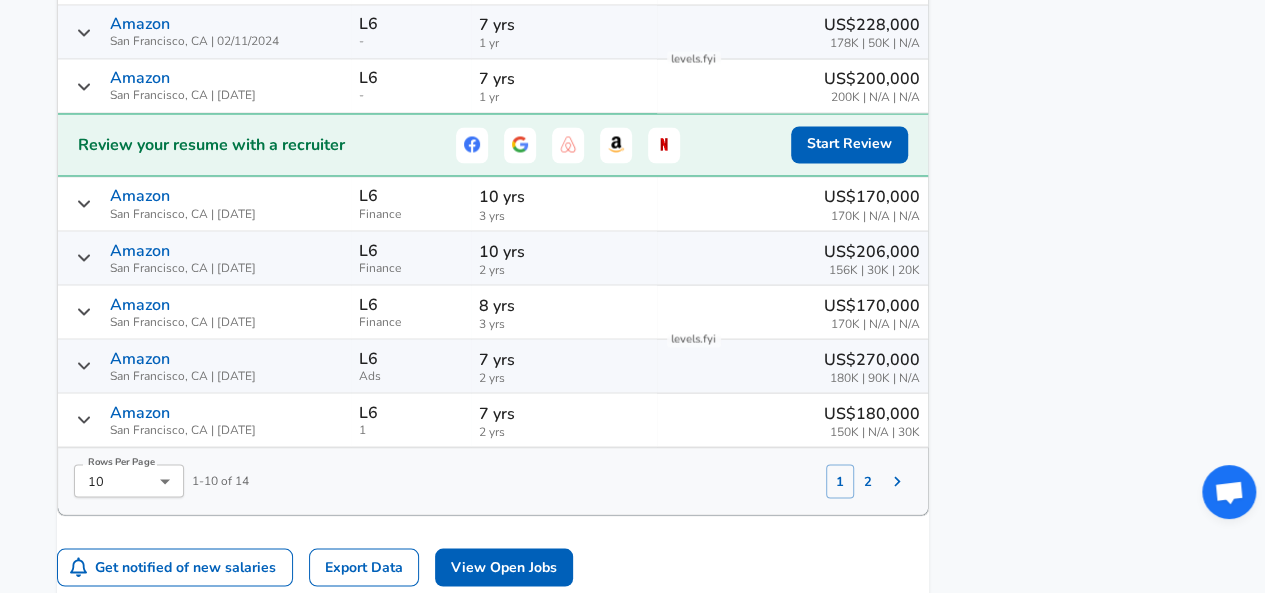 scroll, scrollTop: 1696, scrollLeft: 0, axis: vertical 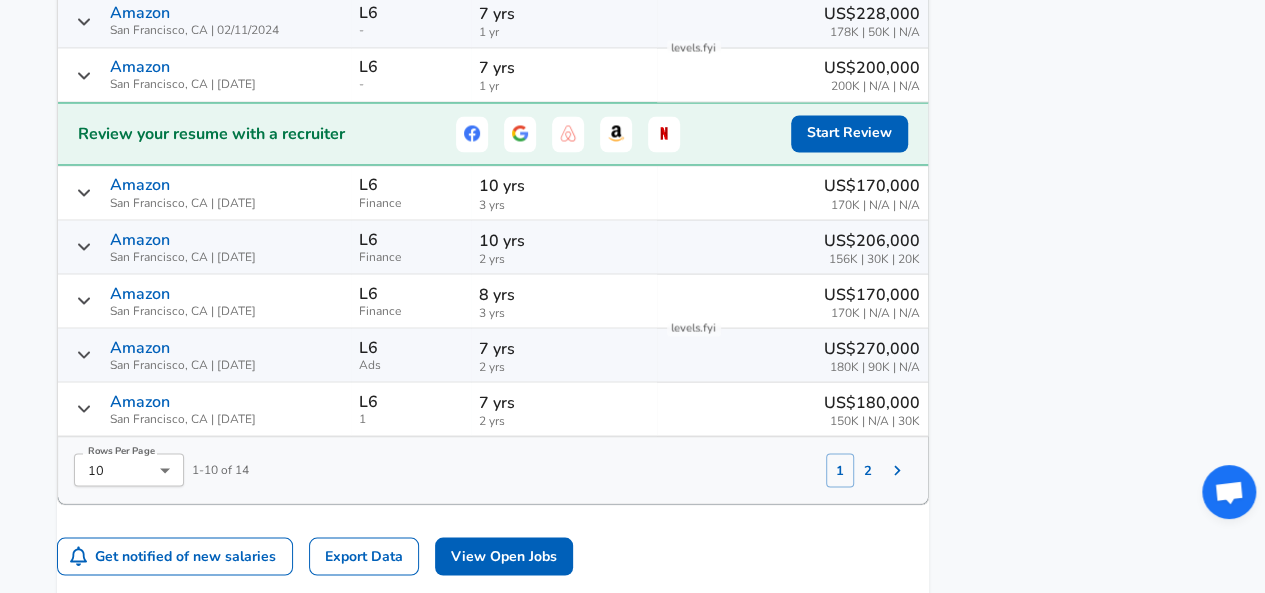 click at bounding box center (897, 470) 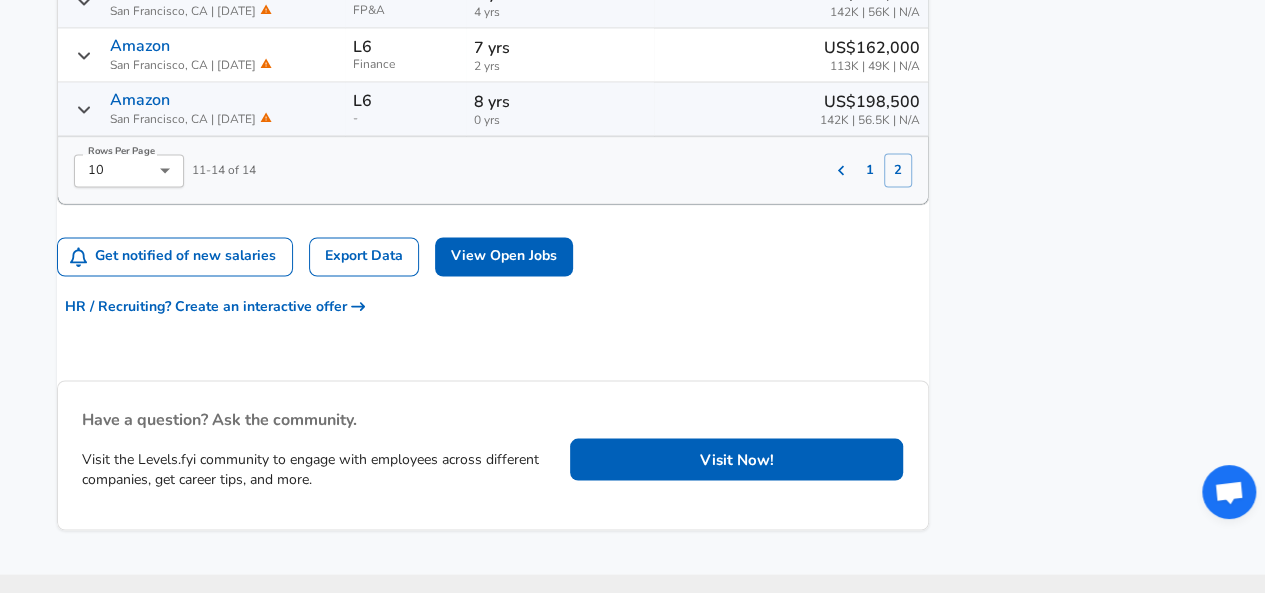 scroll, scrollTop: 1487, scrollLeft: 0, axis: vertical 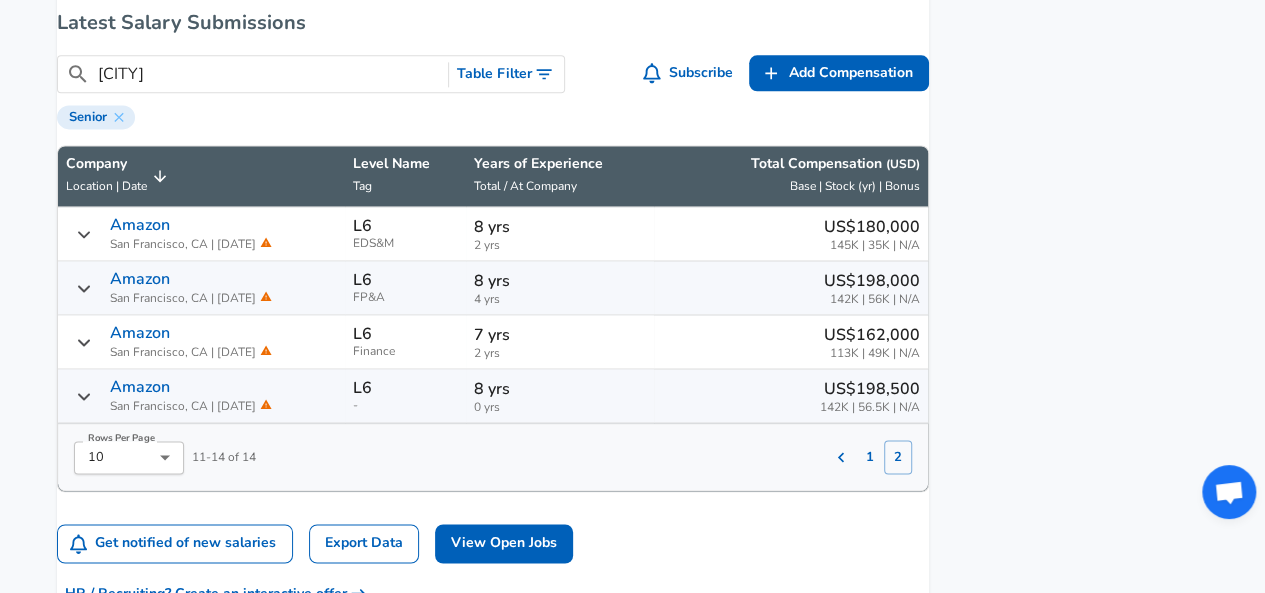 drag, startPoint x: 223, startPoint y: 110, endPoint x: 70, endPoint y: 126, distance: 153.83432 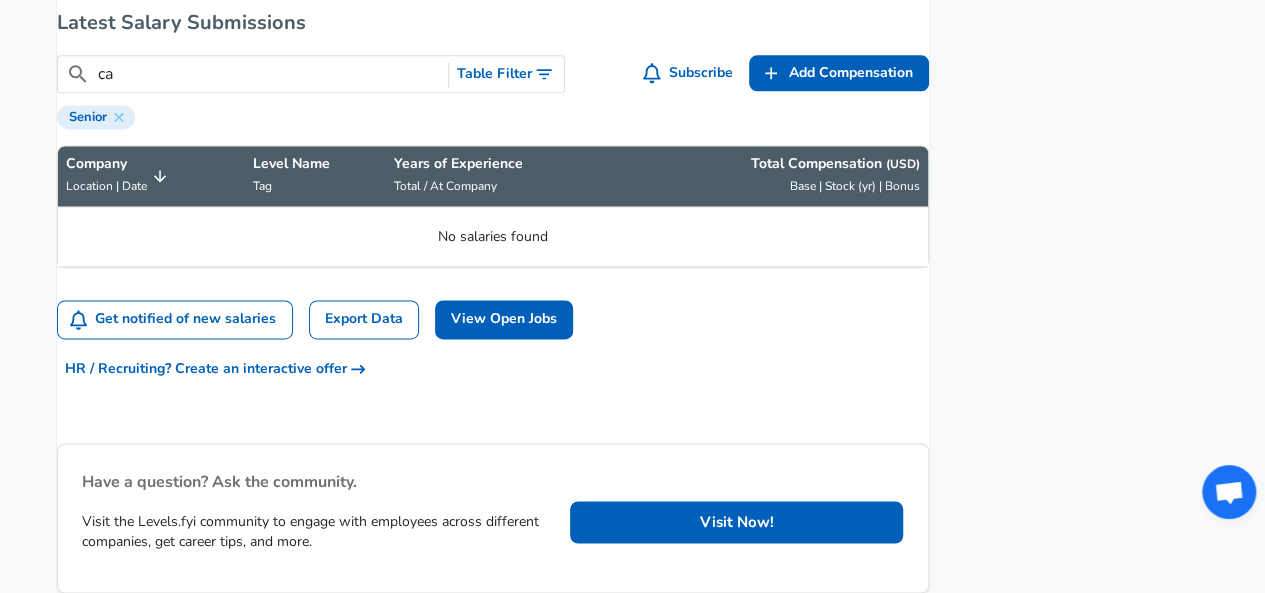 type on "c" 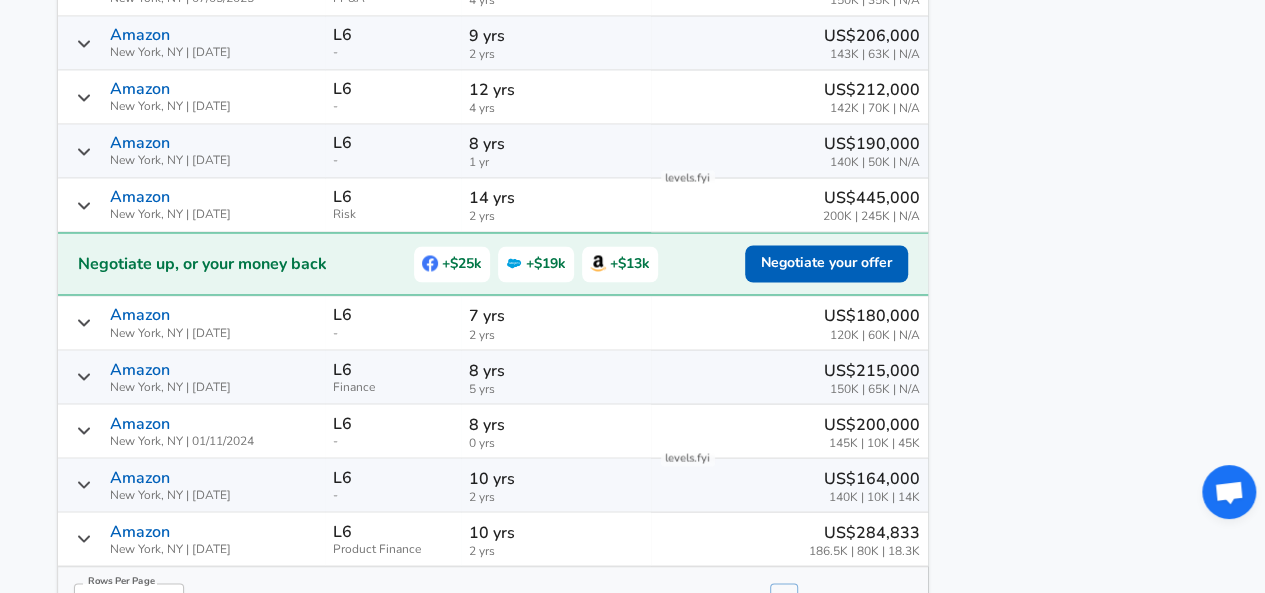 scroll, scrollTop: 1551, scrollLeft: 0, axis: vertical 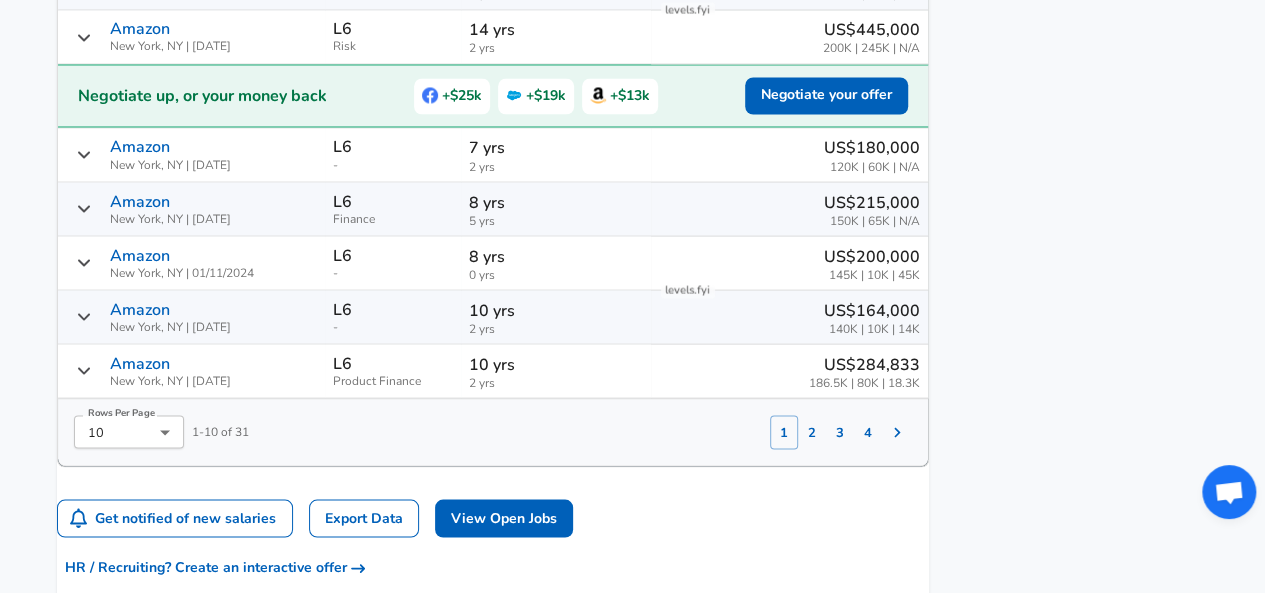 click on "2" at bounding box center [812, 432] 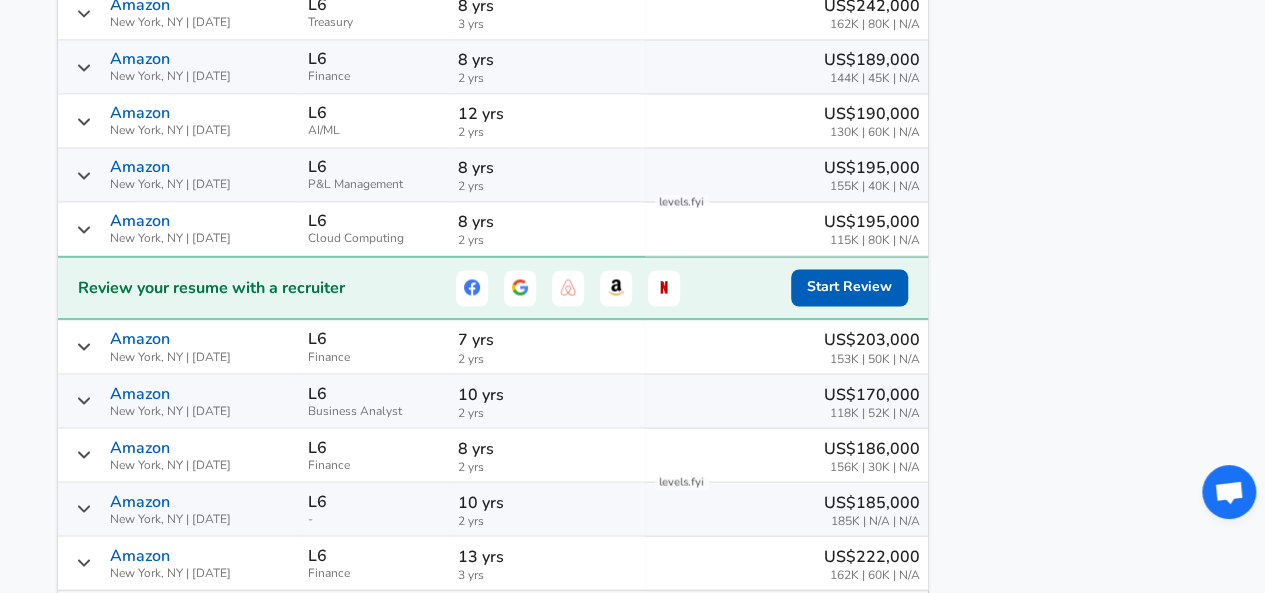 scroll, scrollTop: 1487, scrollLeft: 0, axis: vertical 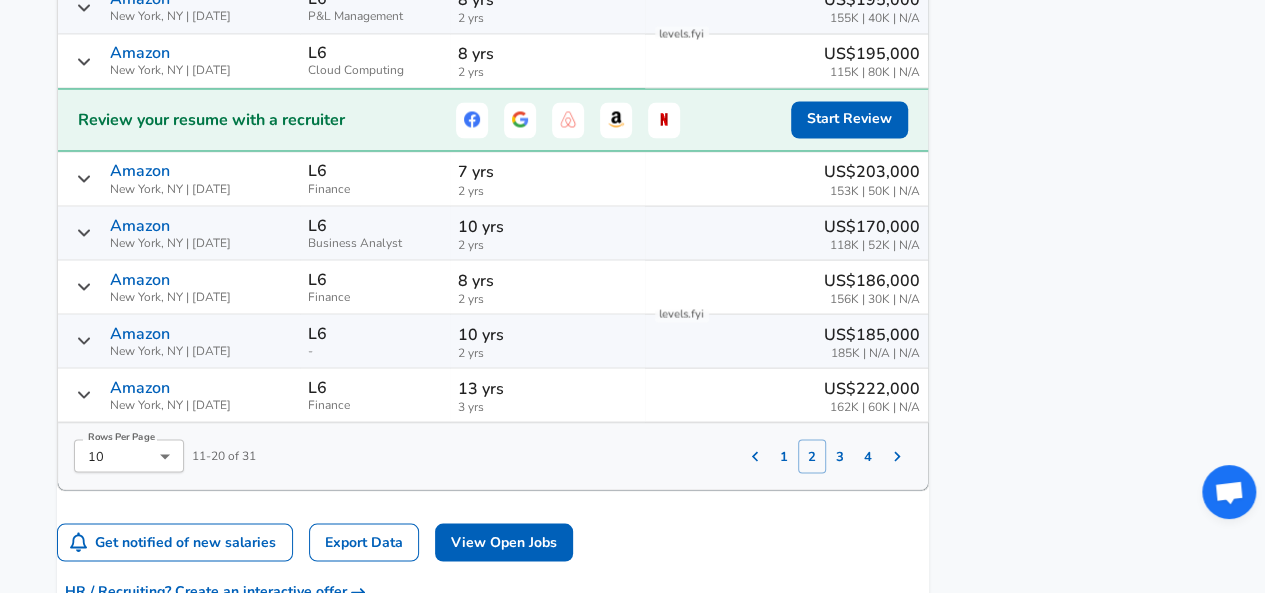 click on "3" at bounding box center [840, 456] 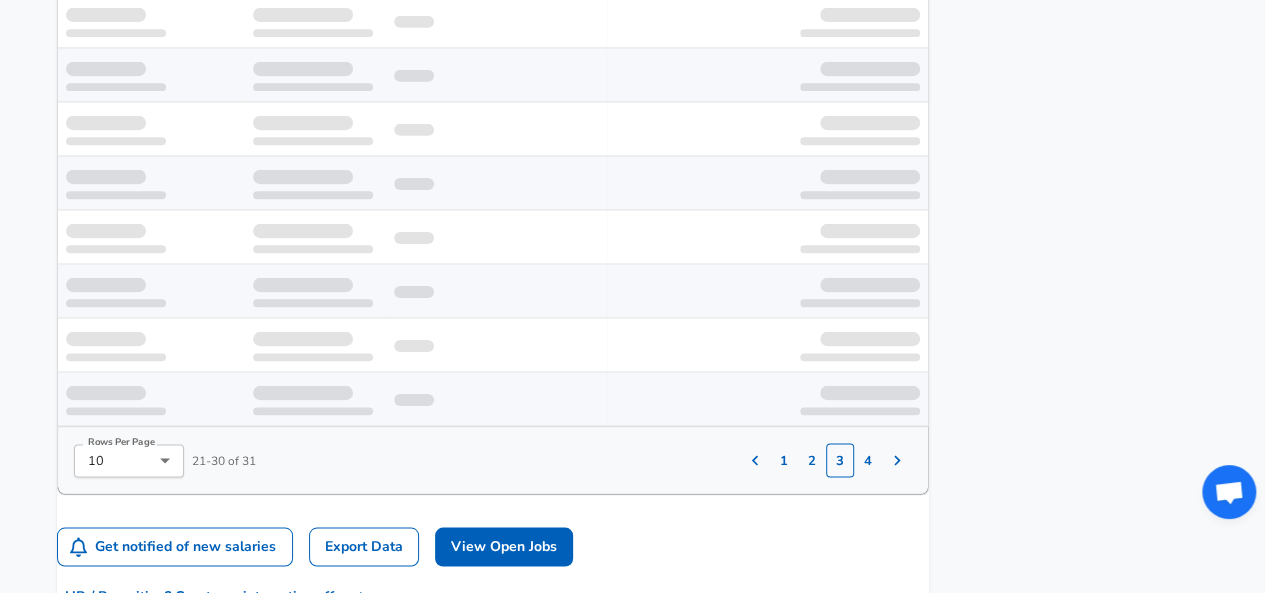 scroll, scrollTop: 1487, scrollLeft: 0, axis: vertical 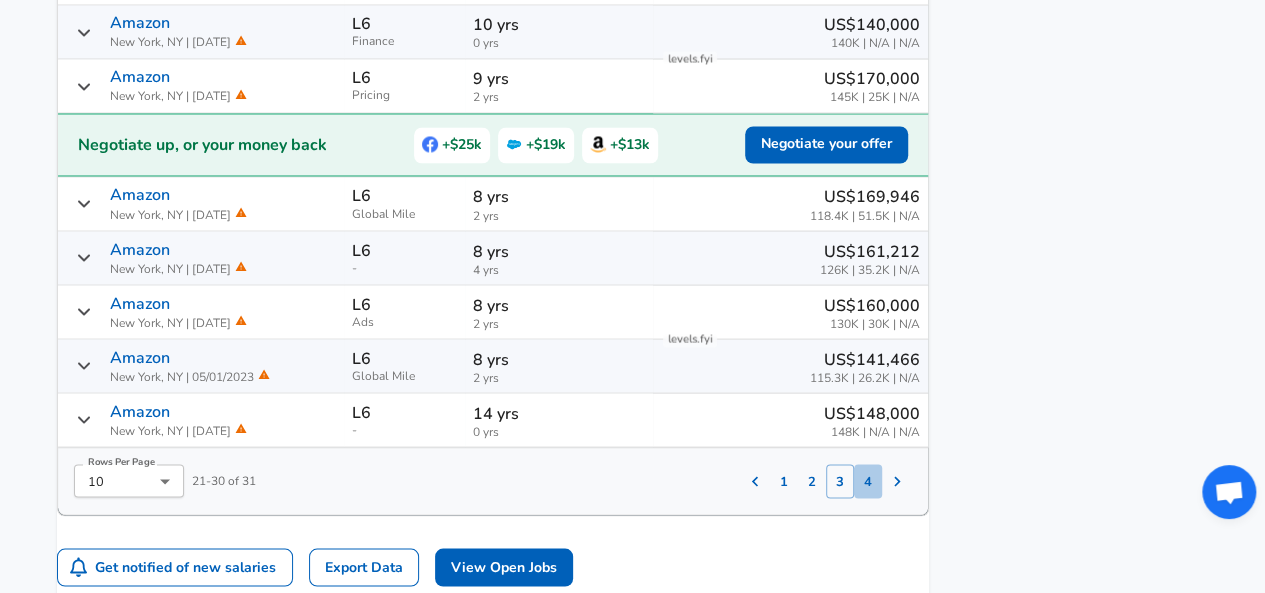 click on "4" at bounding box center [868, 481] 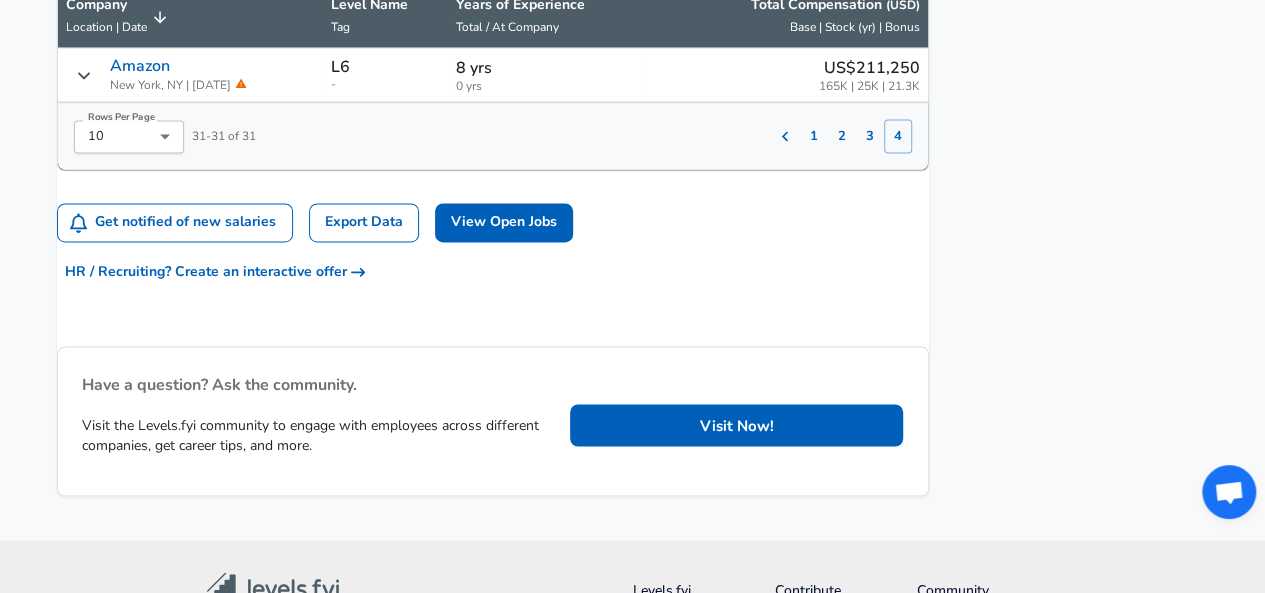 scroll, scrollTop: 1248, scrollLeft: 0, axis: vertical 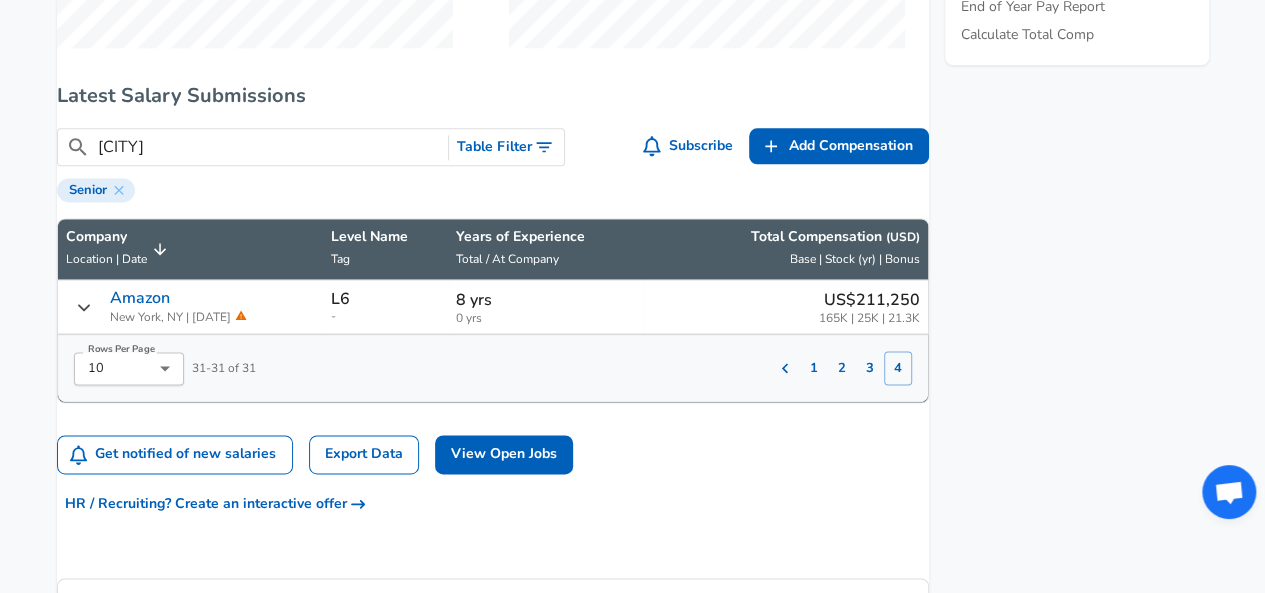 drag, startPoint x: 194, startPoint y: 185, endPoint x: 0, endPoint y: 151, distance: 196.95685 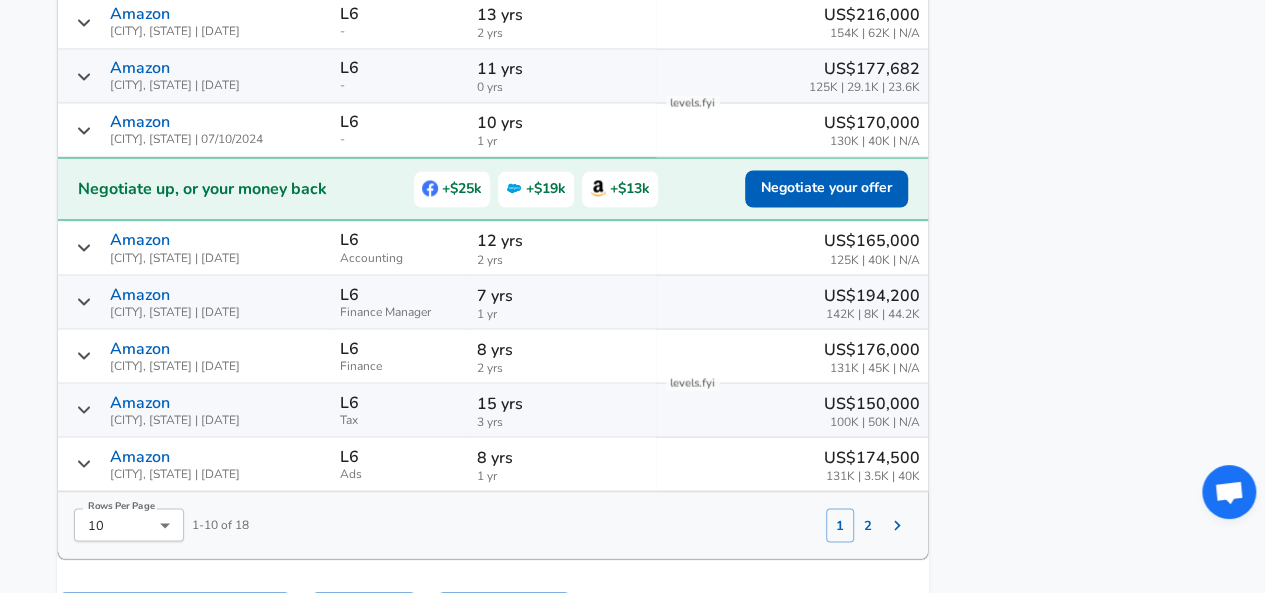 scroll, scrollTop: 1648, scrollLeft: 0, axis: vertical 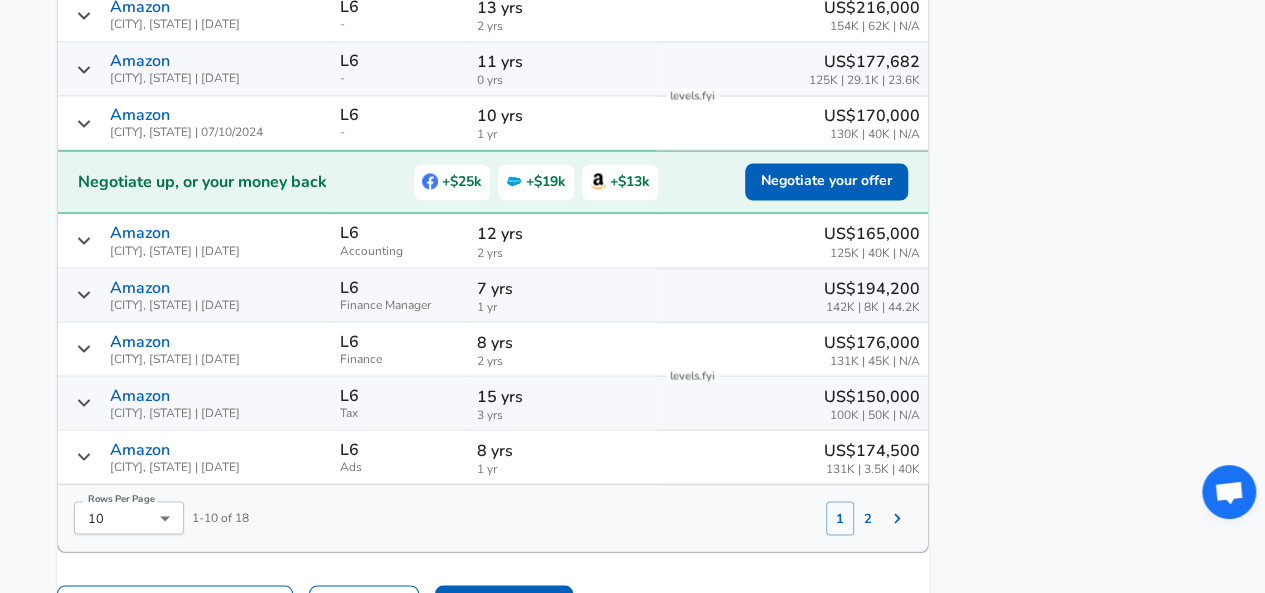type on "arli" 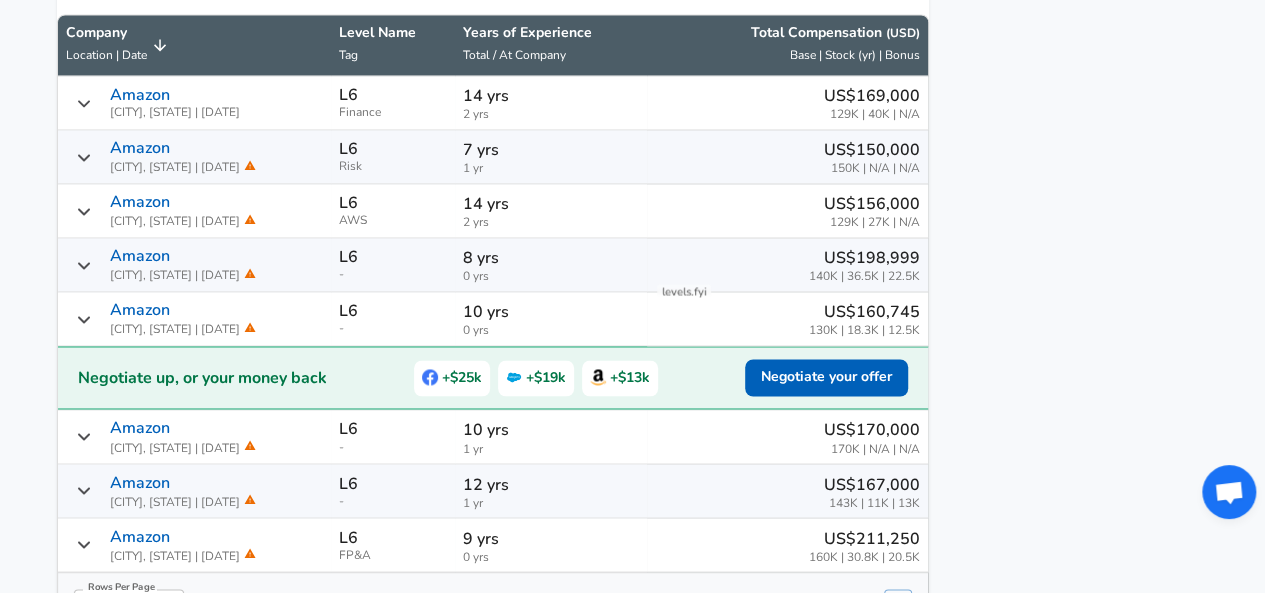 scroll, scrollTop: 1280, scrollLeft: 0, axis: vertical 